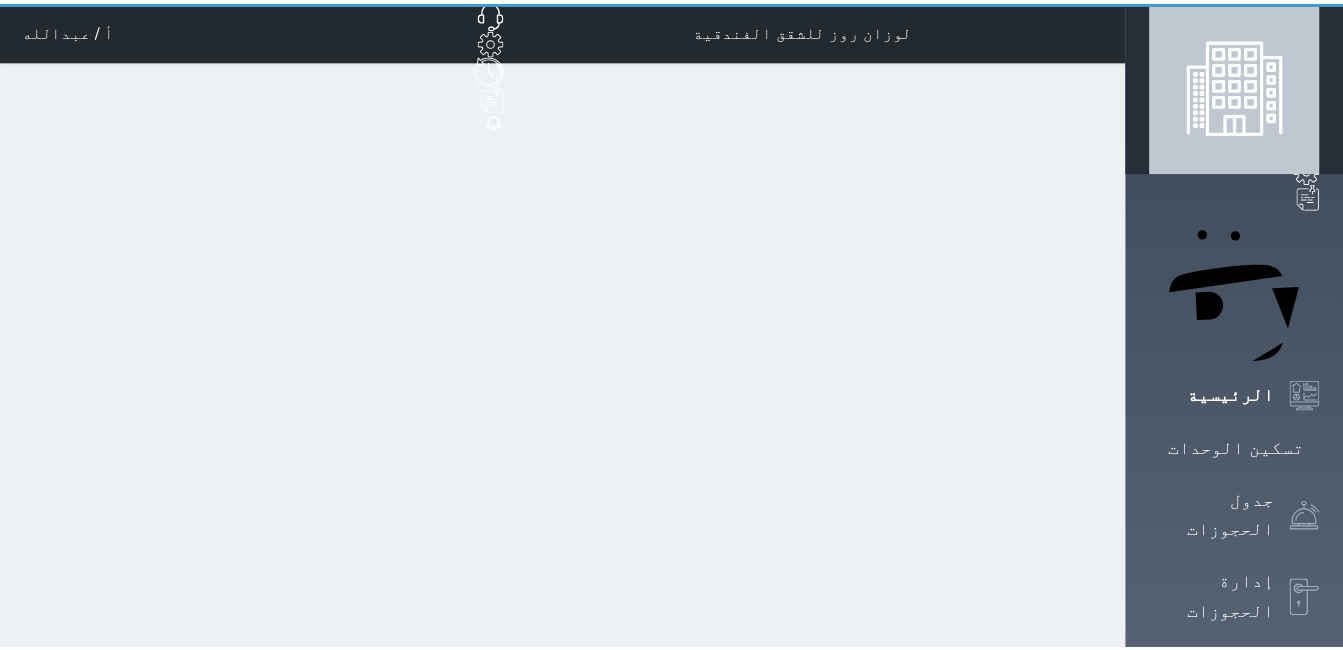 scroll, scrollTop: 0, scrollLeft: 0, axis: both 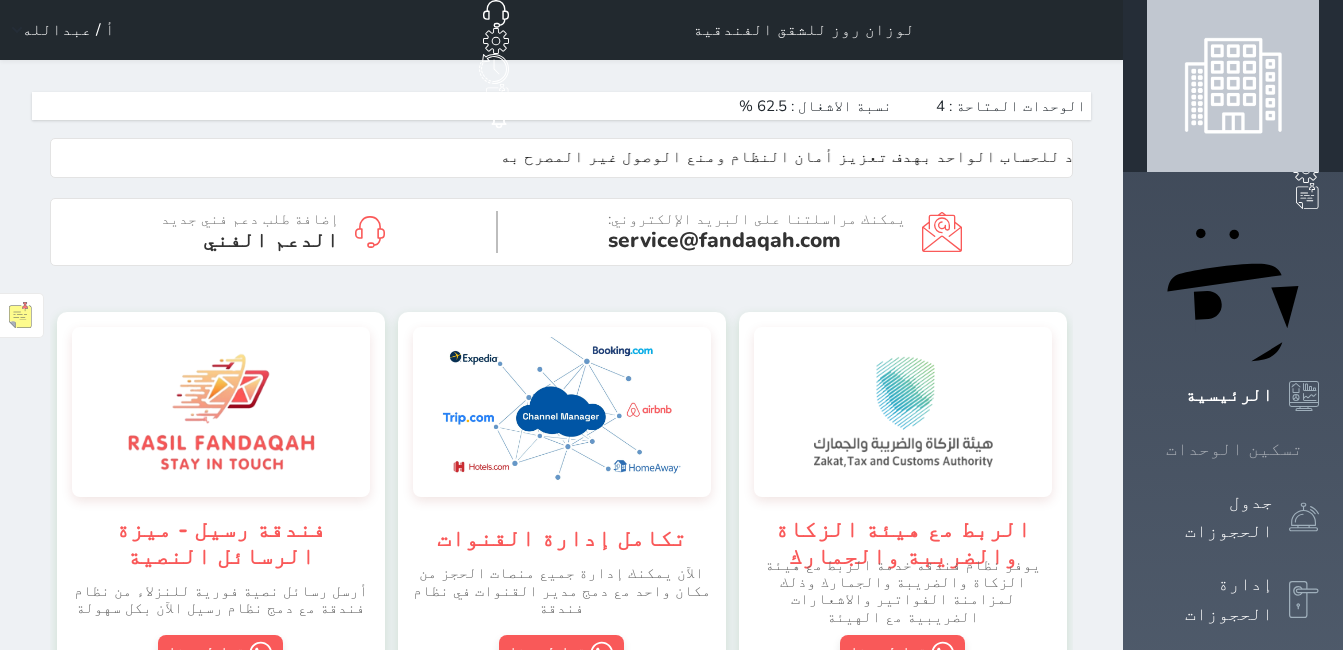 click 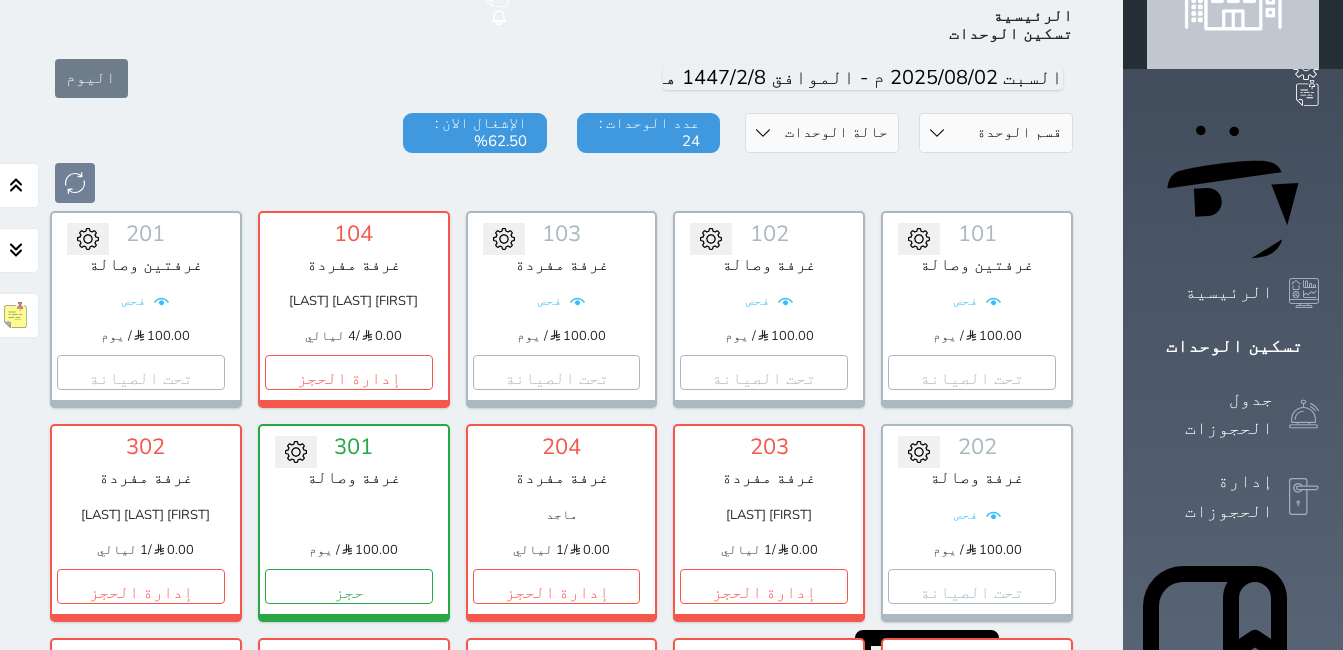 scroll, scrollTop: 178, scrollLeft: 0, axis: vertical 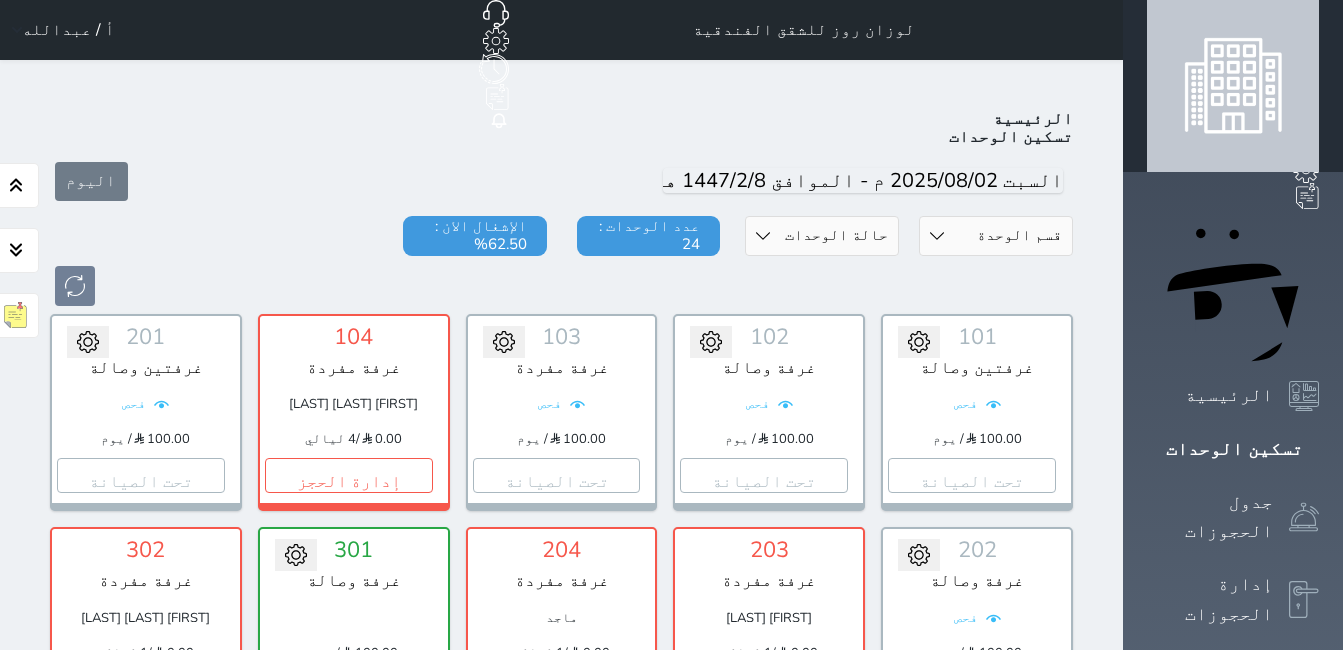 click on "أ / عبدالله" at bounding box center [68, 30] 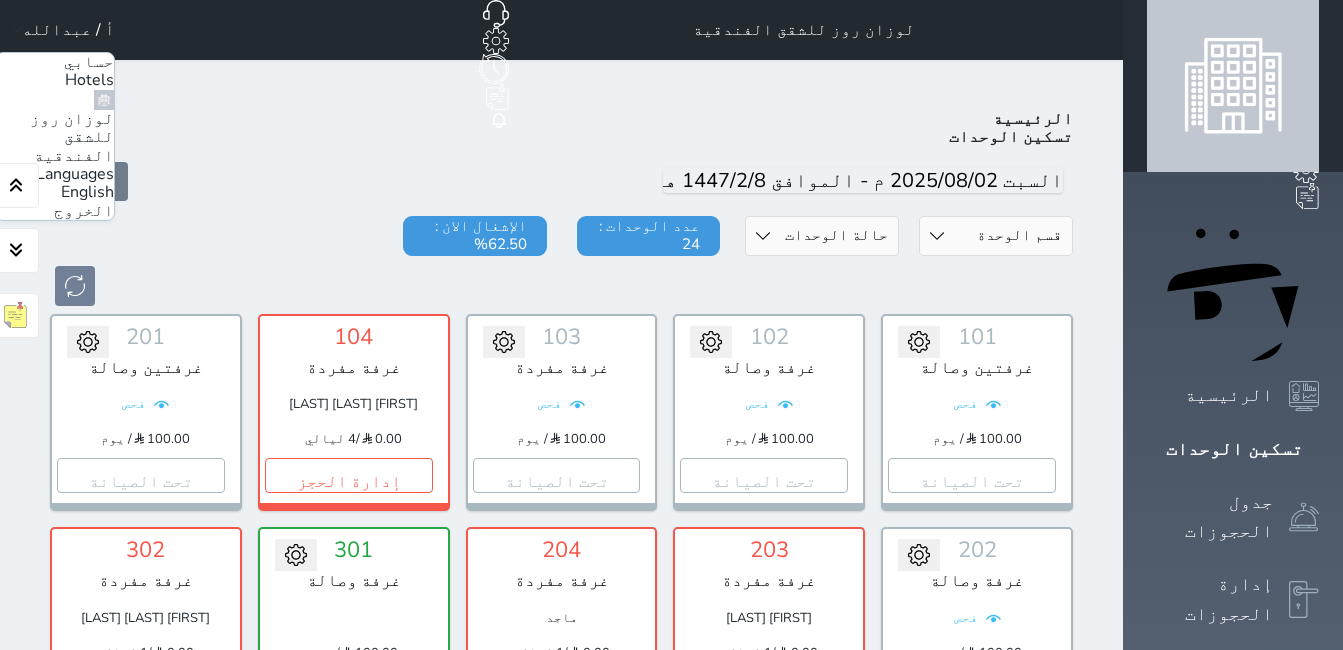 click on "الخروج" at bounding box center [84, 211] 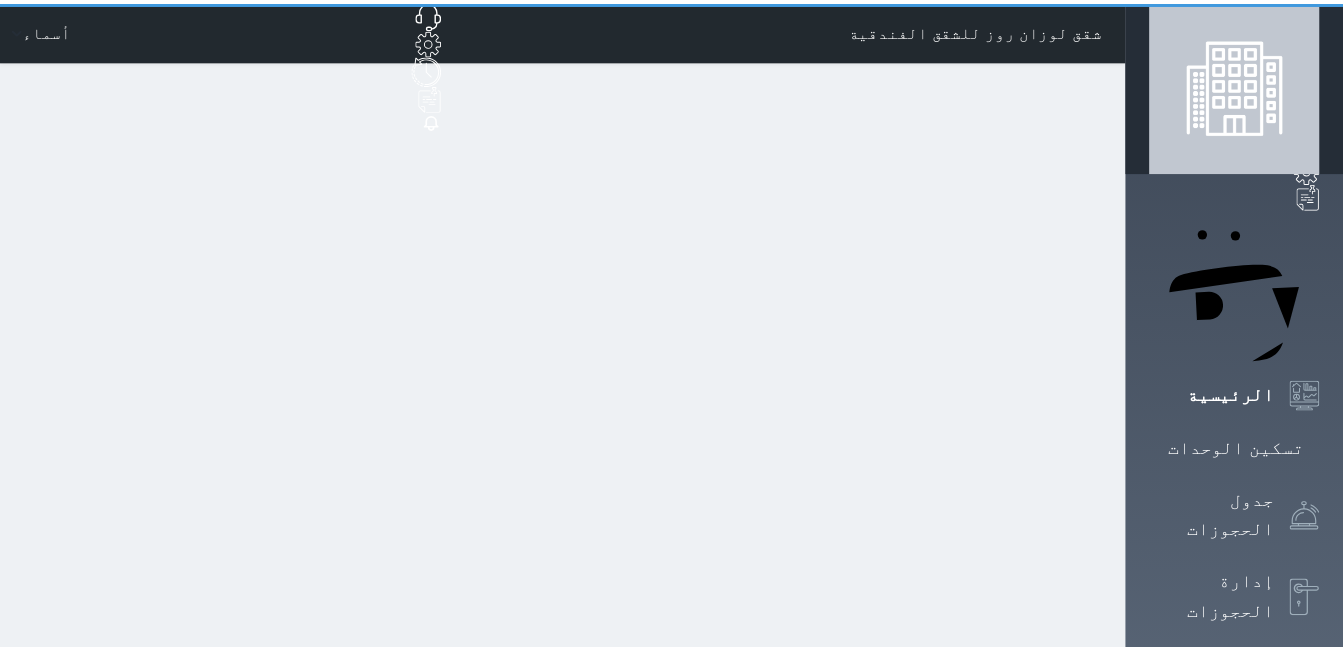 scroll, scrollTop: 0, scrollLeft: 0, axis: both 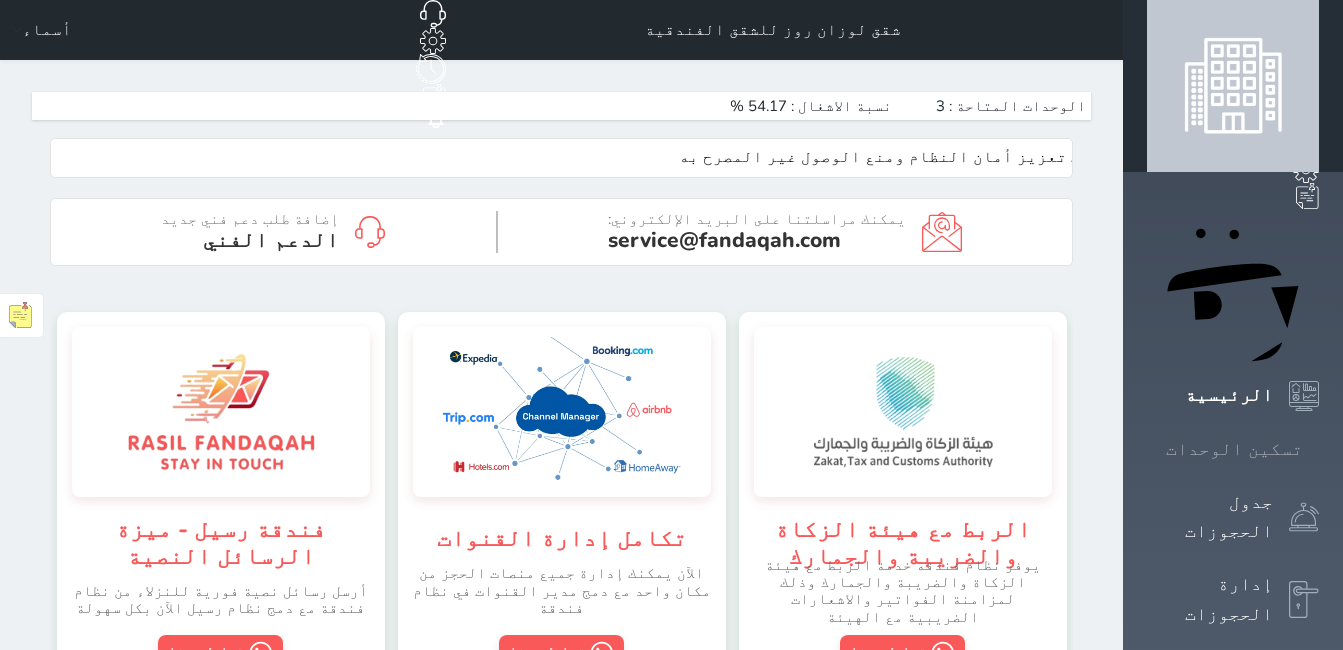 click 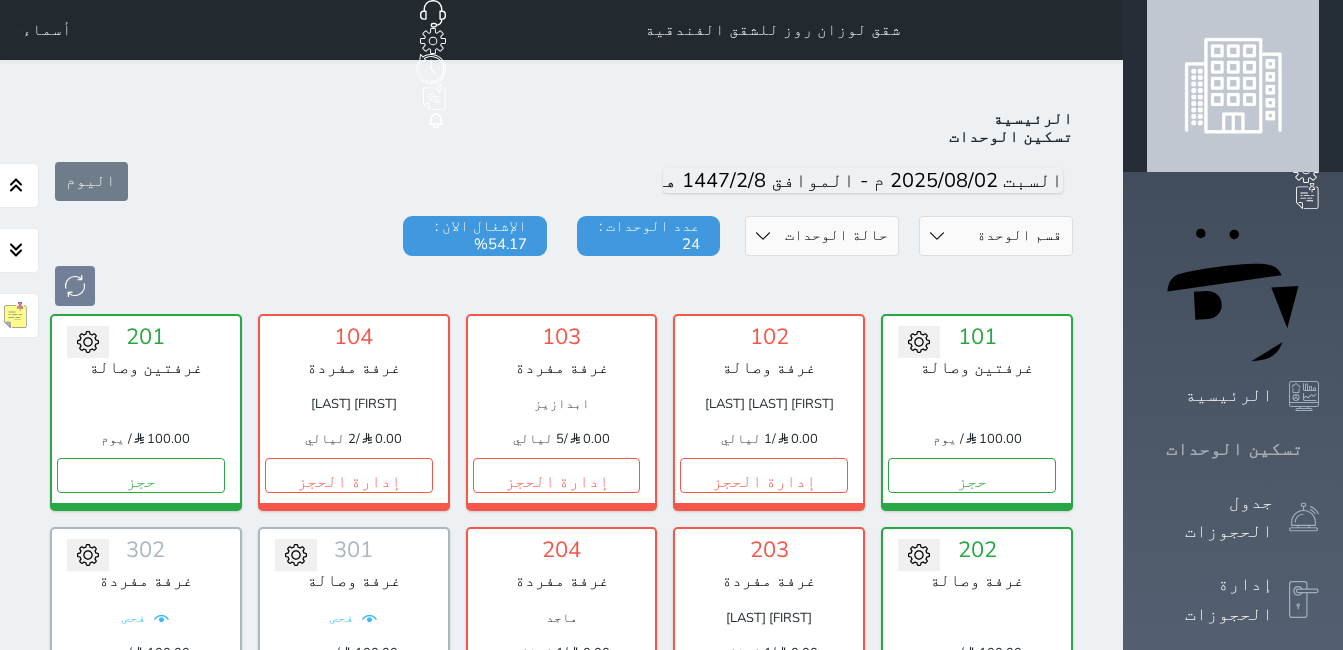 scroll, scrollTop: 78, scrollLeft: 0, axis: vertical 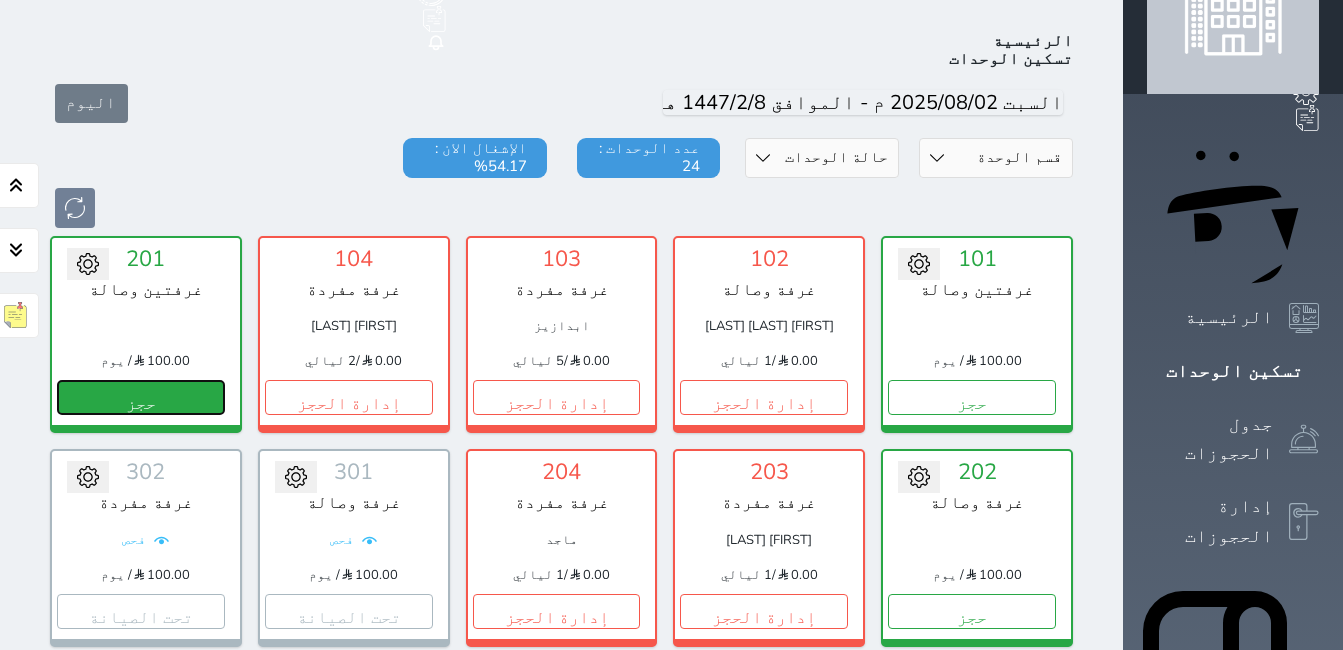 click on "حجز" at bounding box center (141, 397) 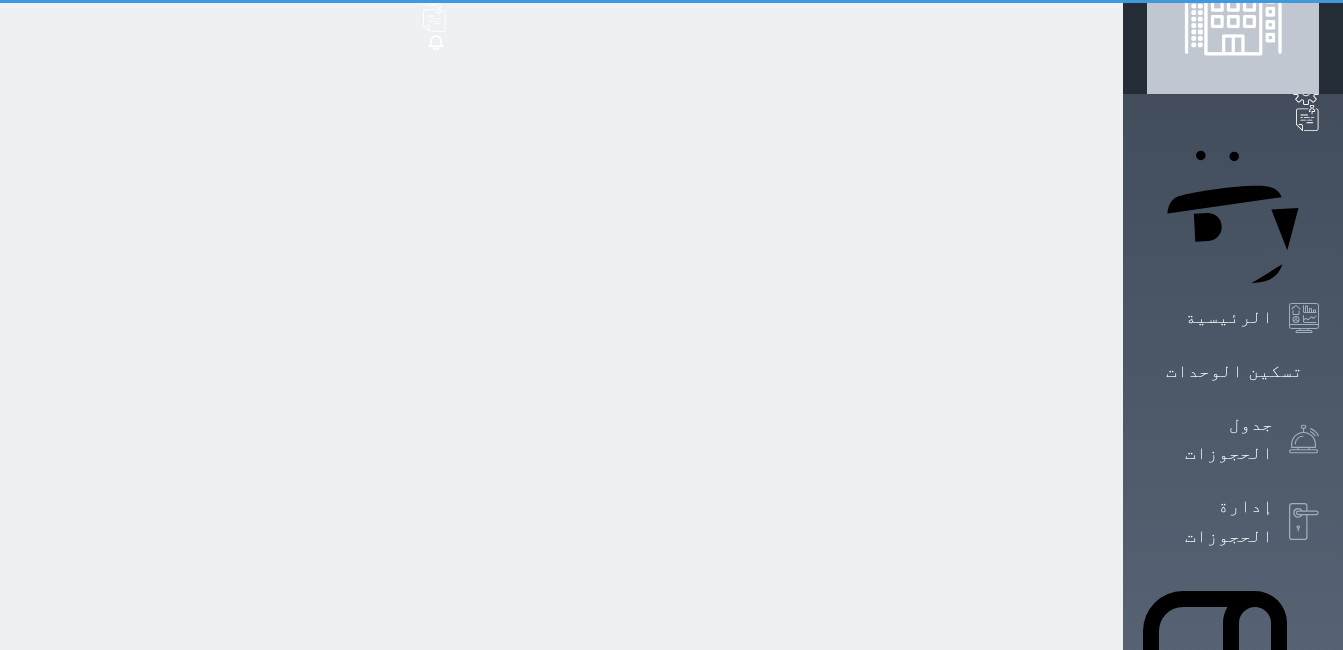 scroll, scrollTop: 0, scrollLeft: 0, axis: both 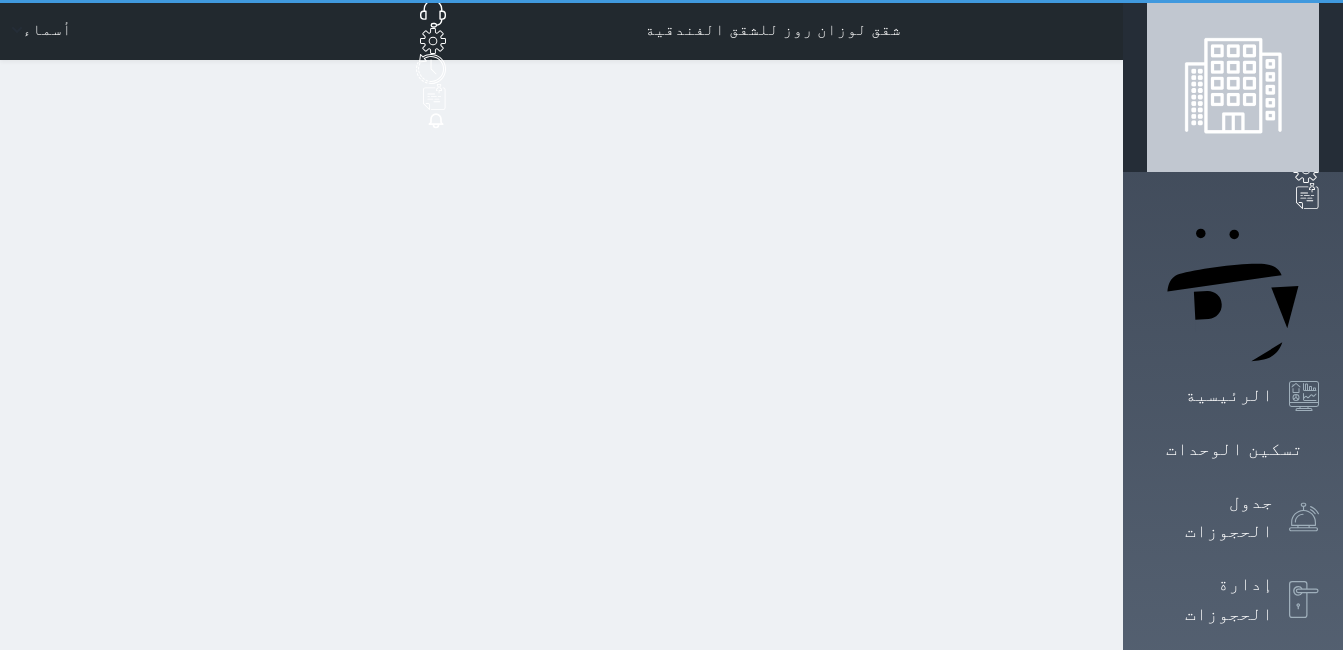 select on "1" 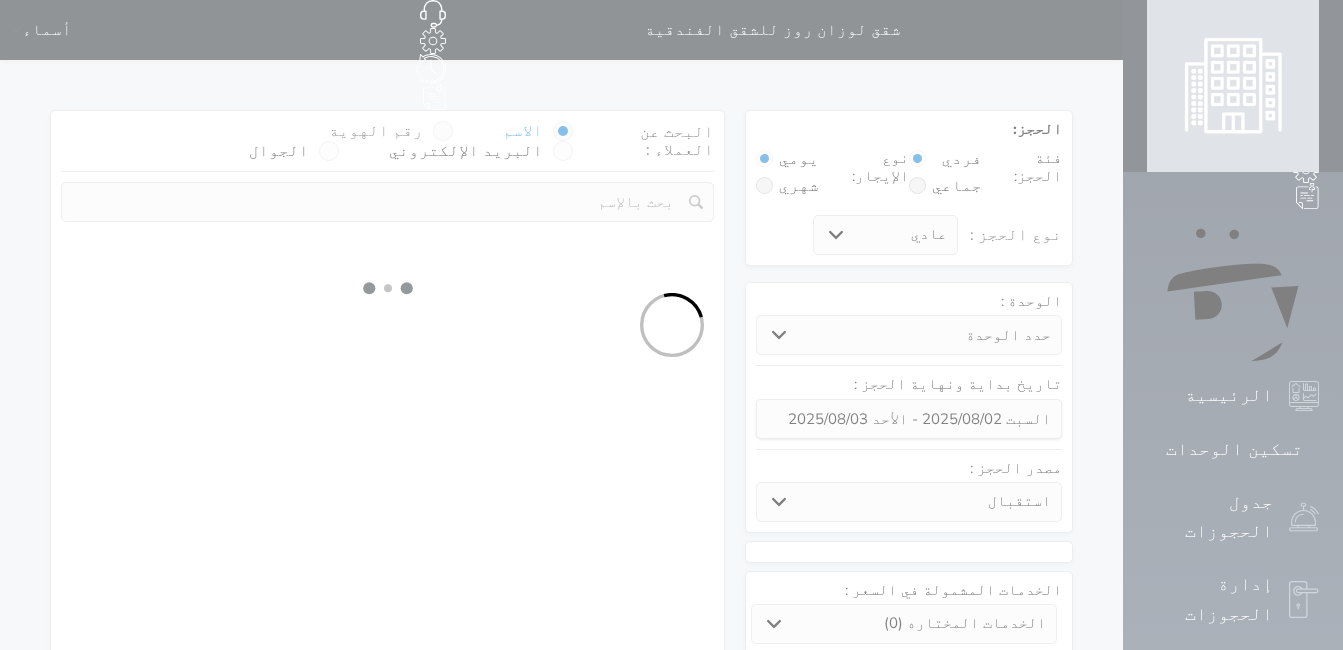select on "69794" 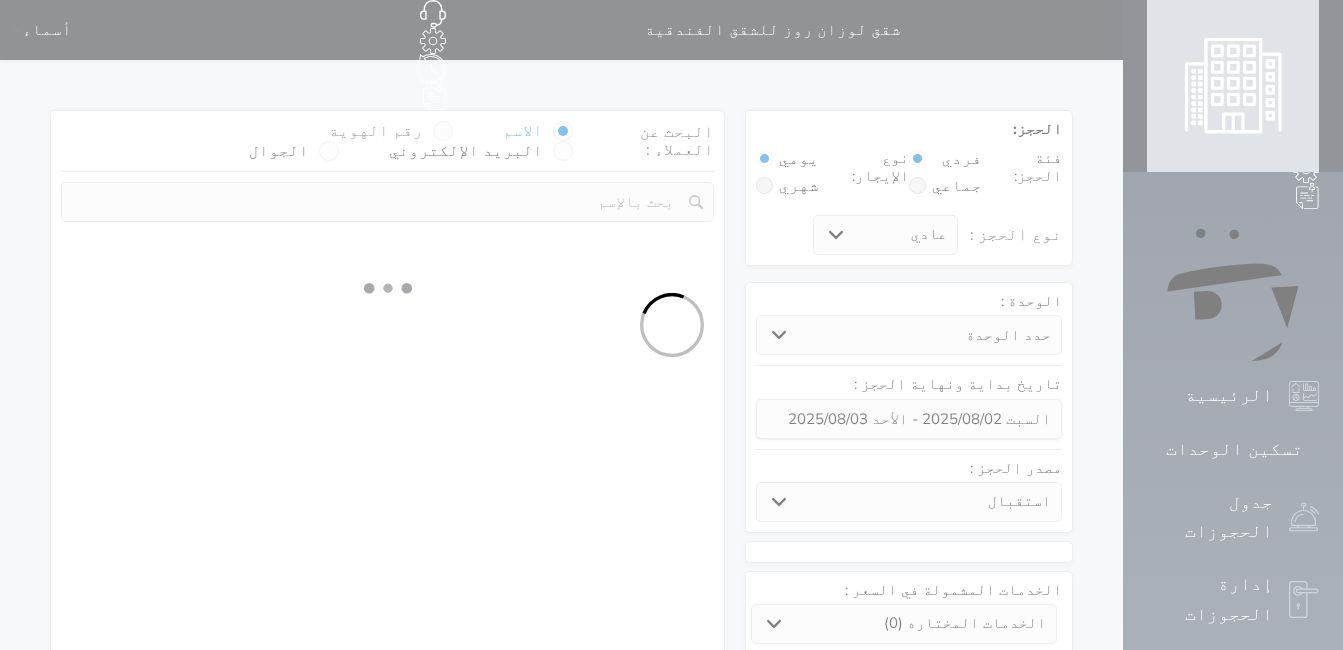 select on "1" 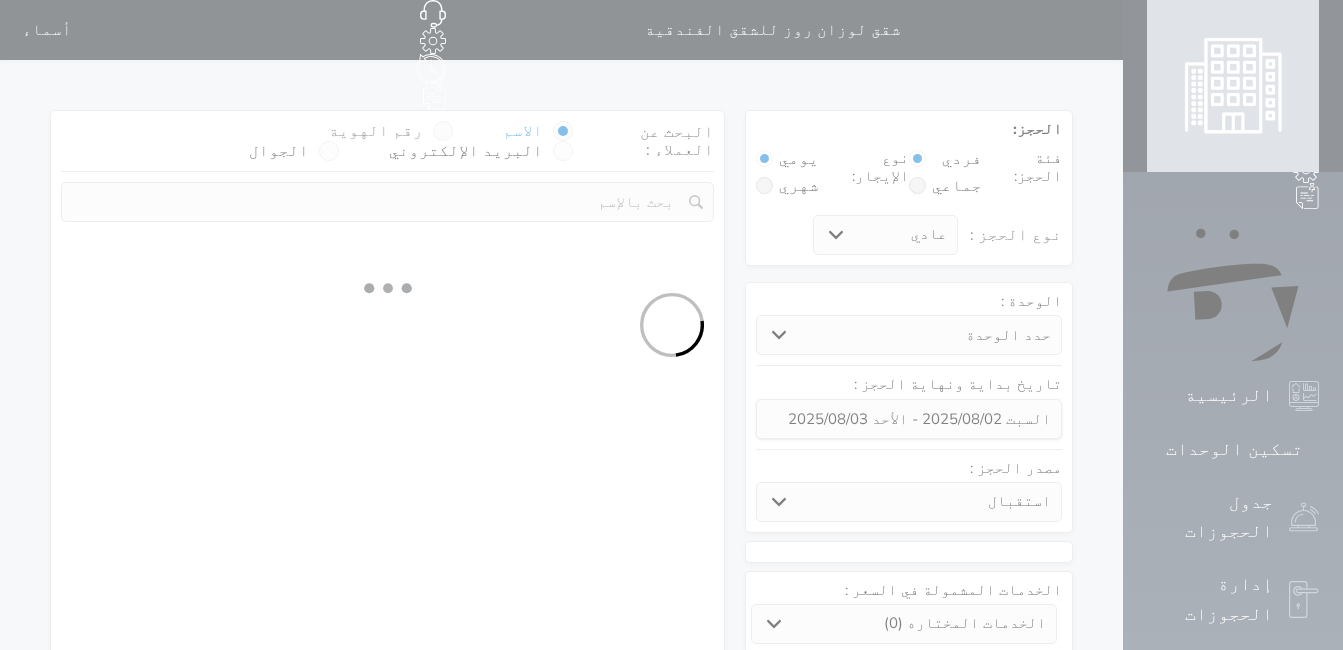 select on "113" 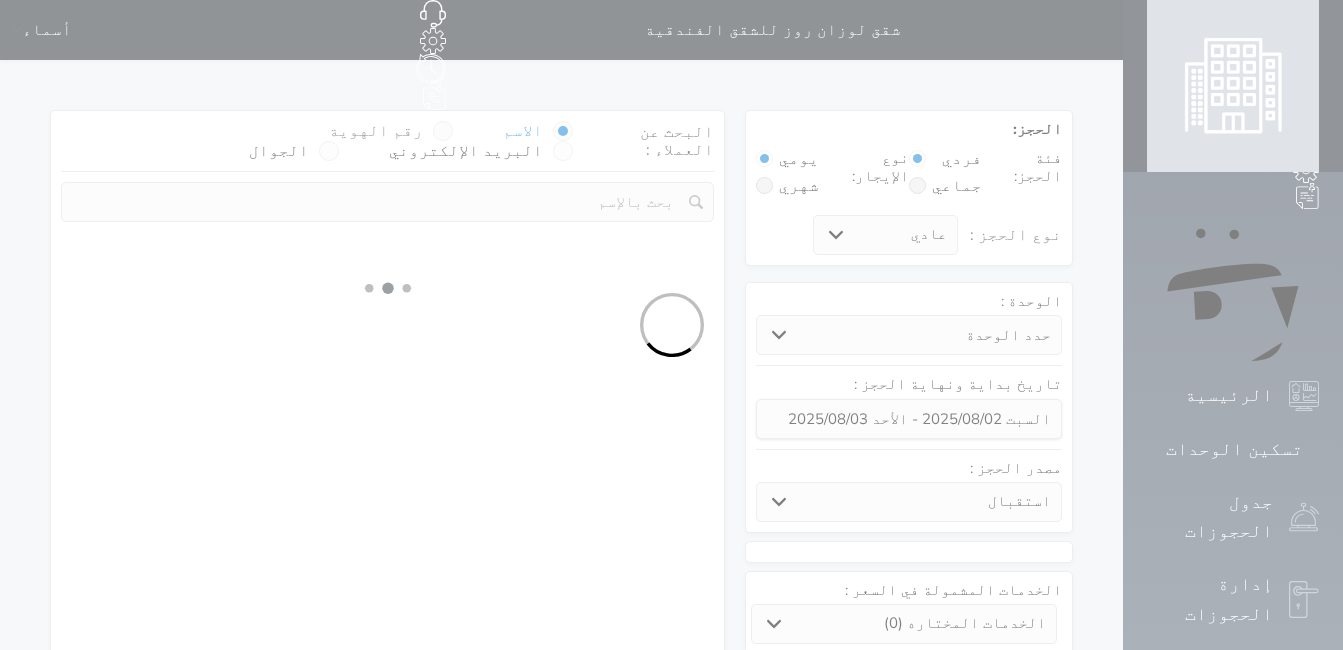 select on "1" 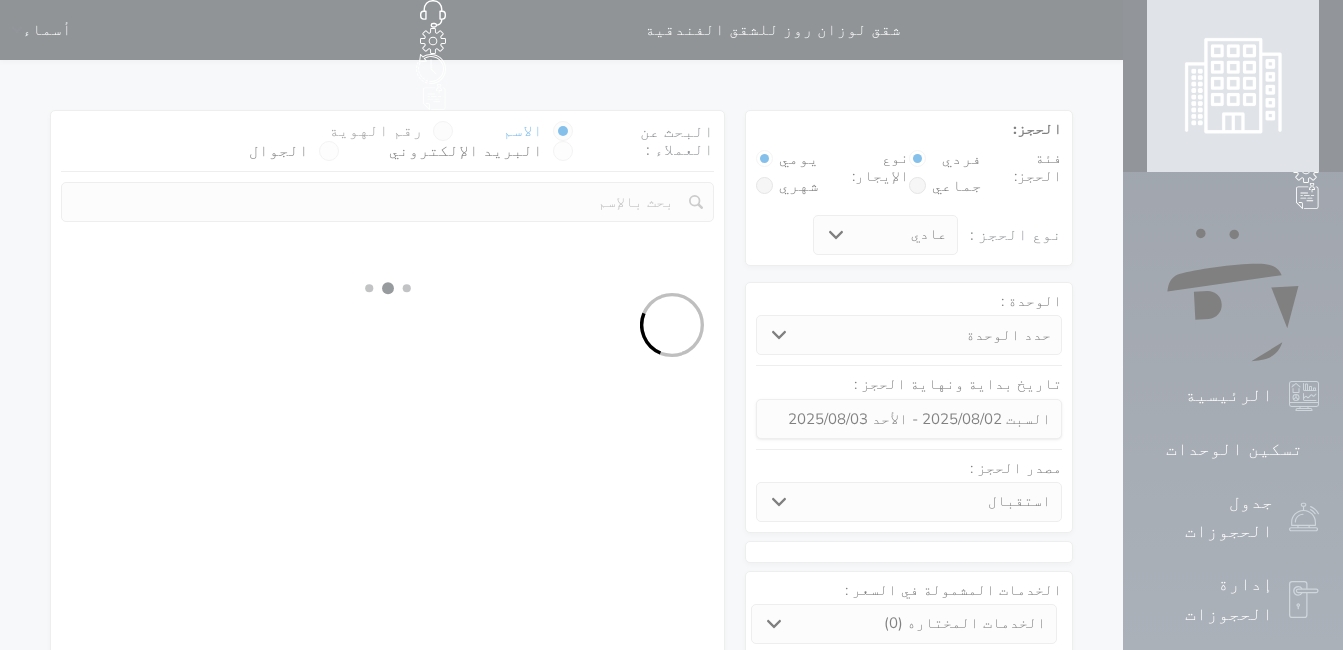 select 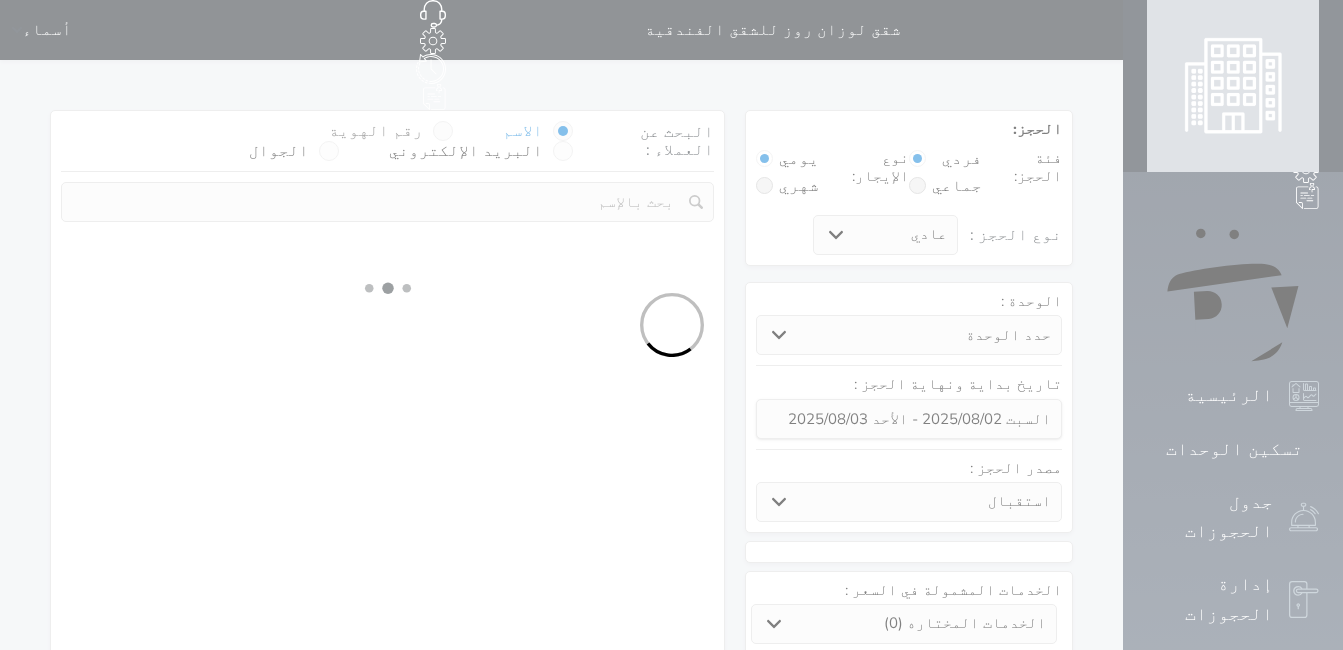 select on "7" 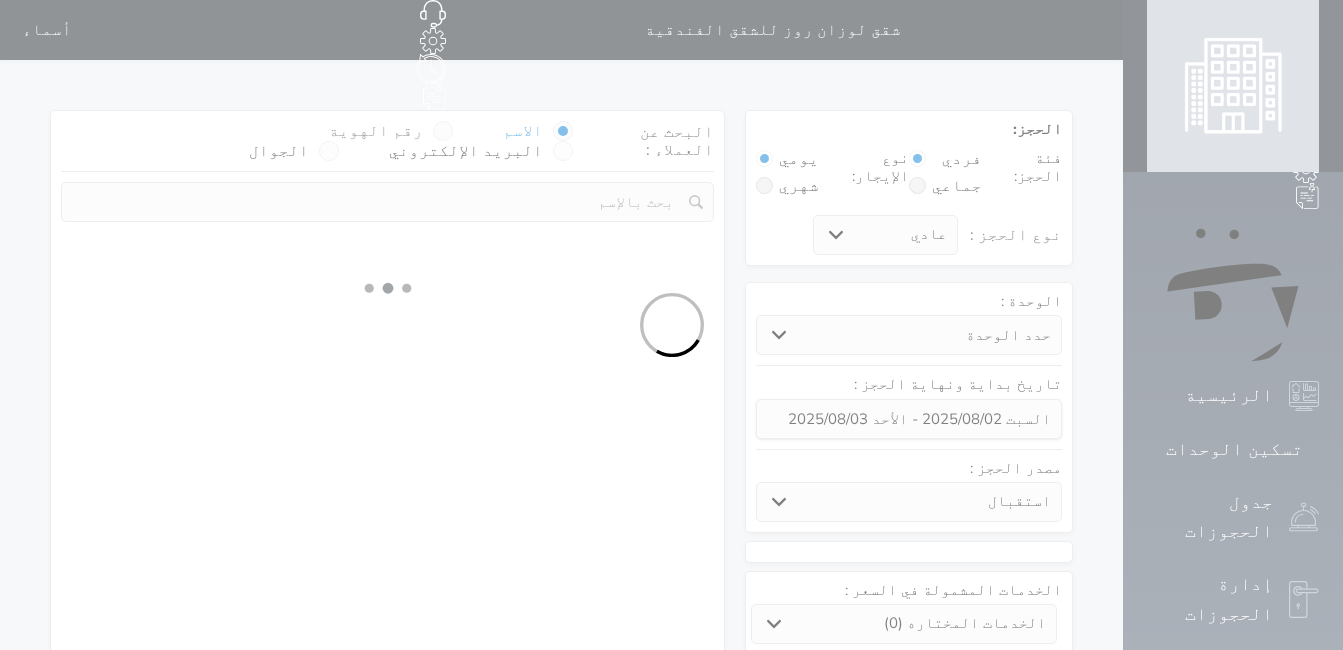 select 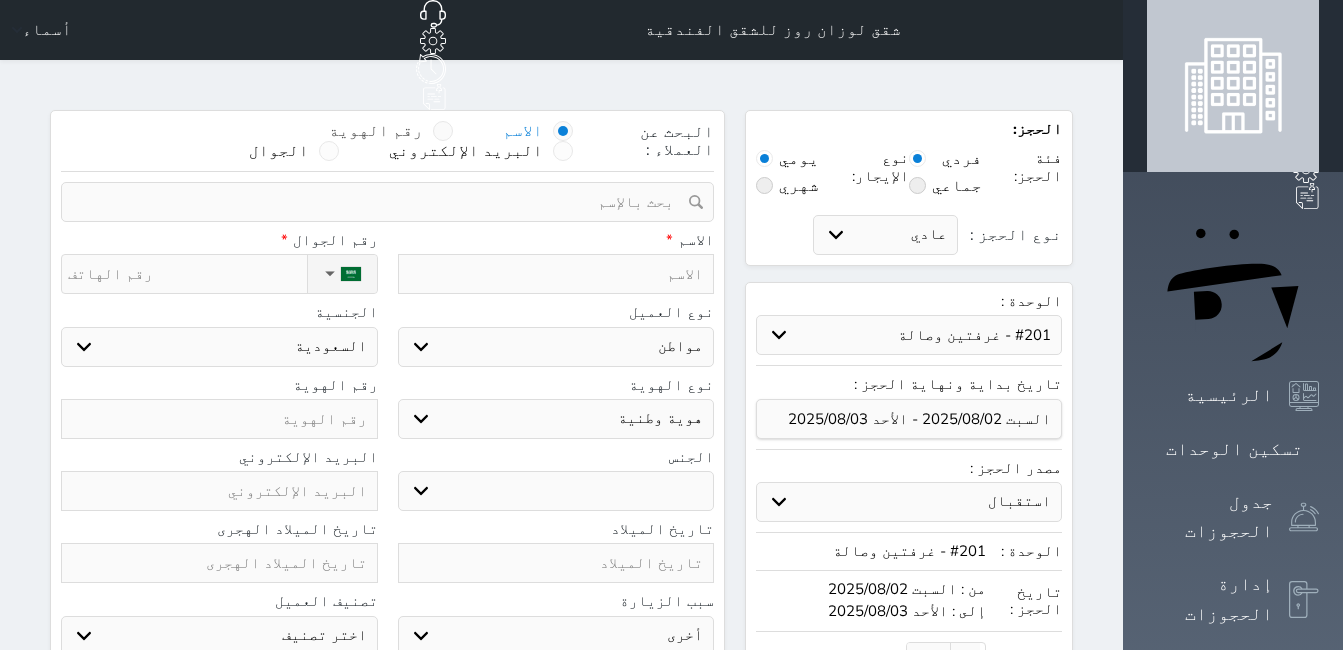 select 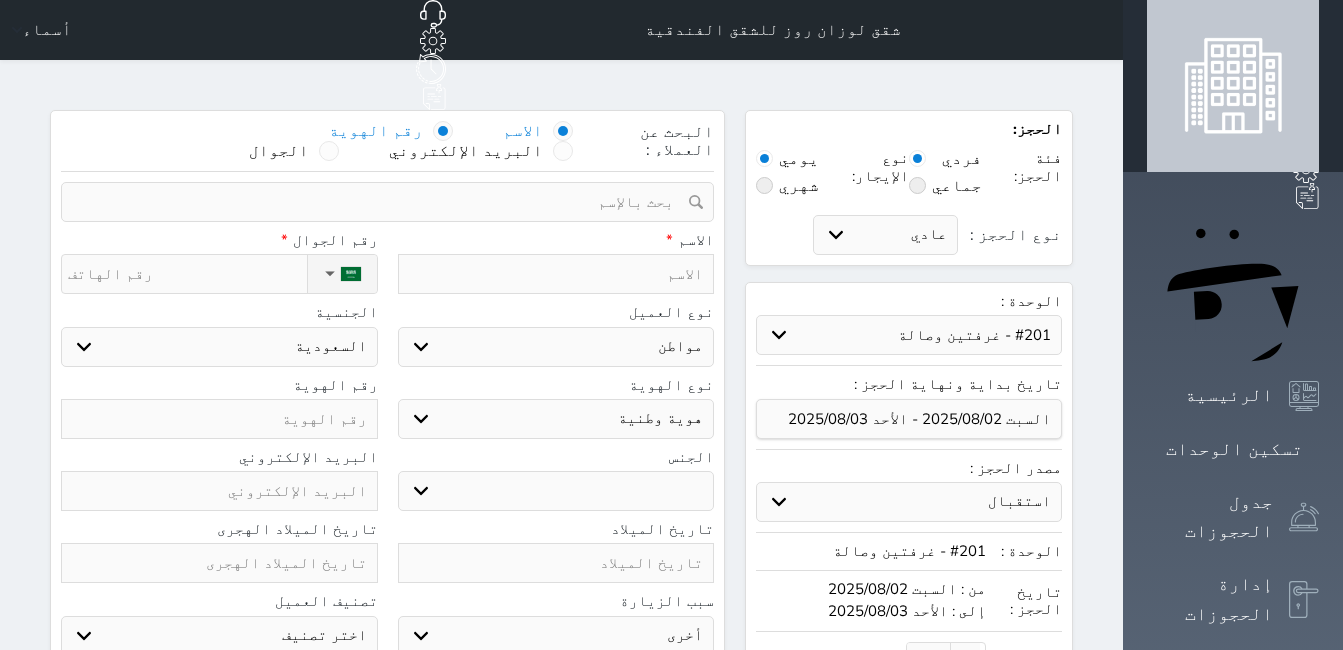 select 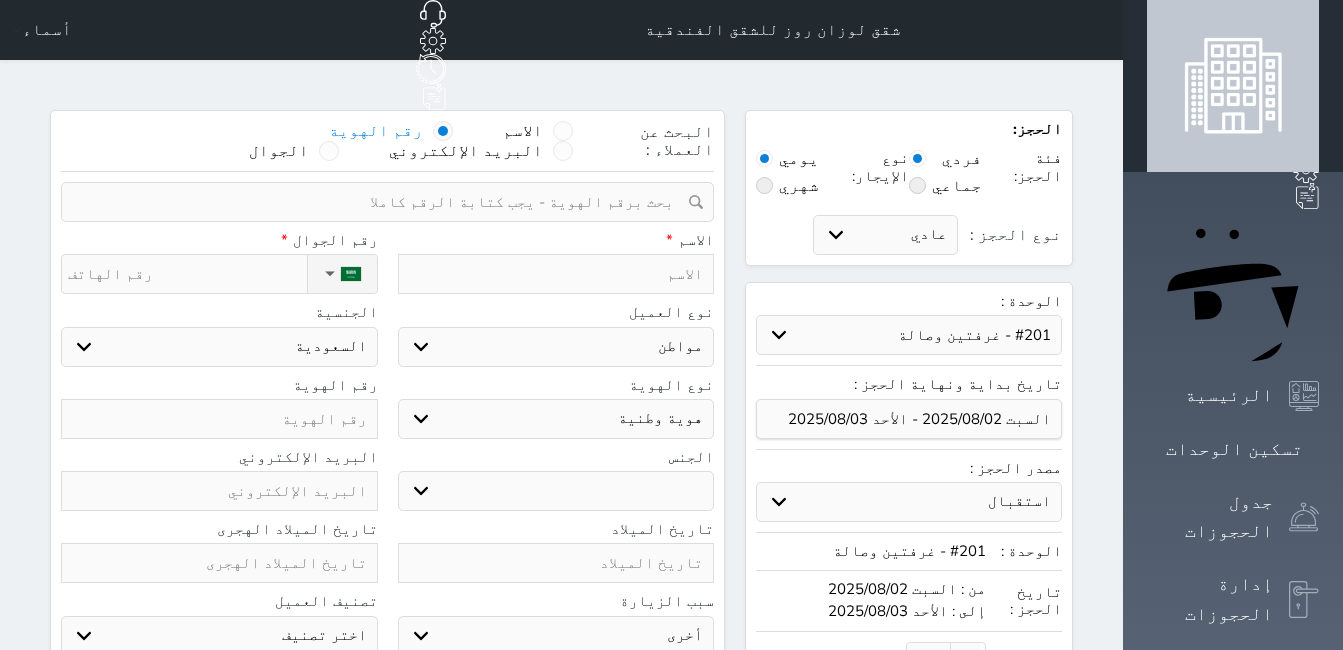 click at bounding box center (380, 202) 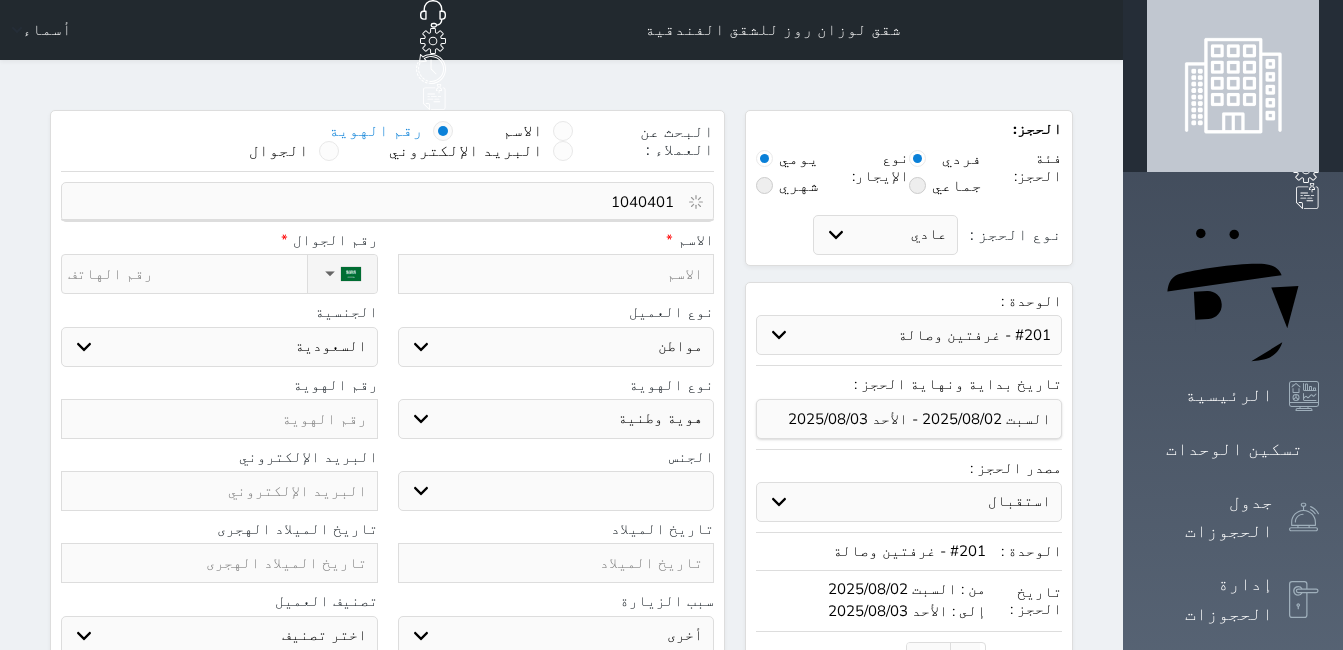 type on "104040" 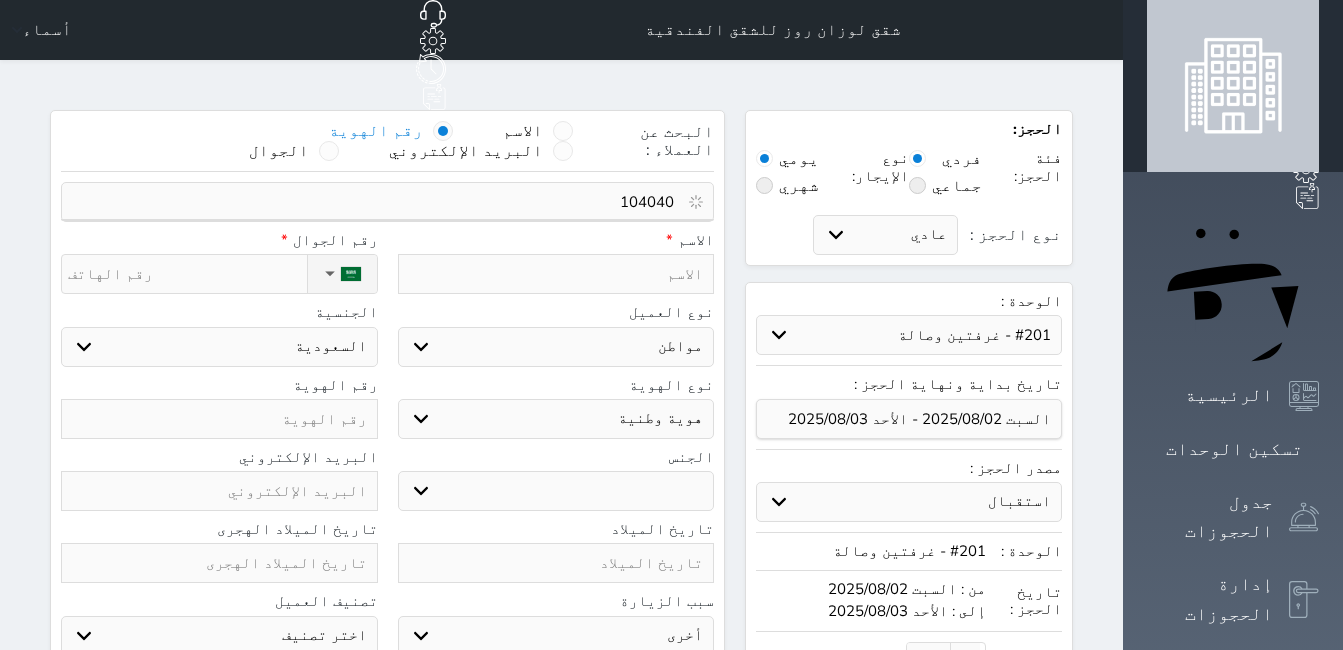 select 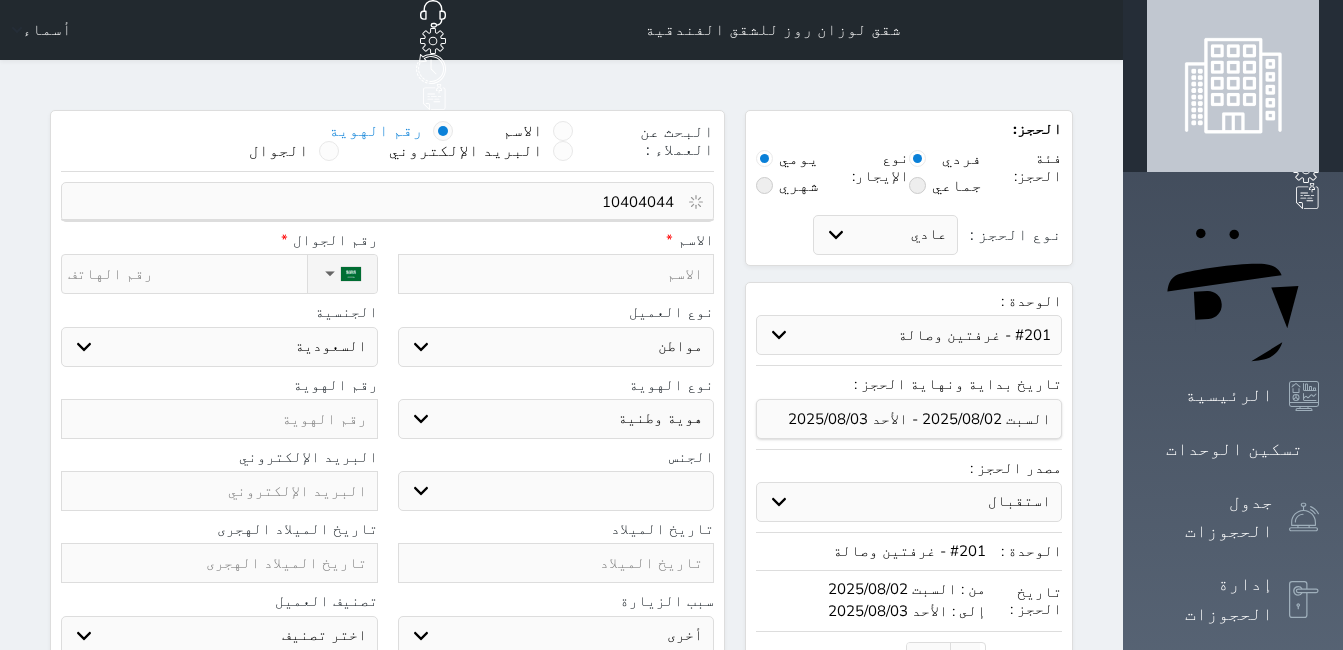 type on "104040444" 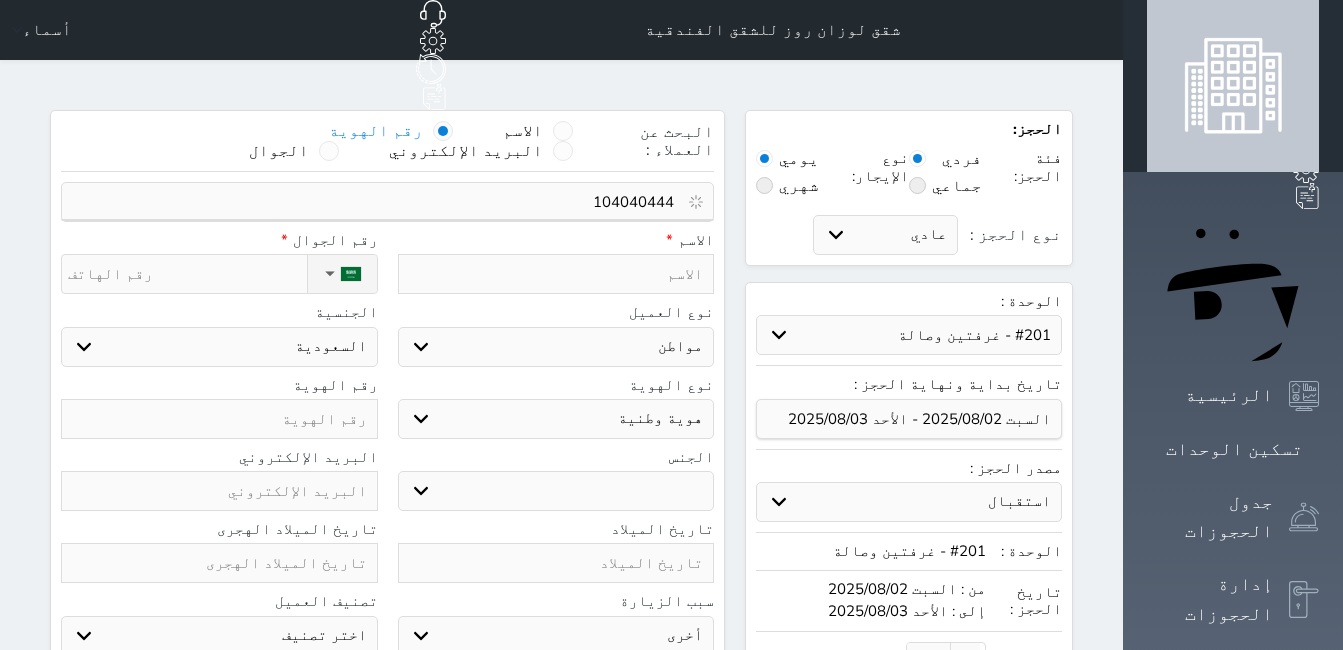 select 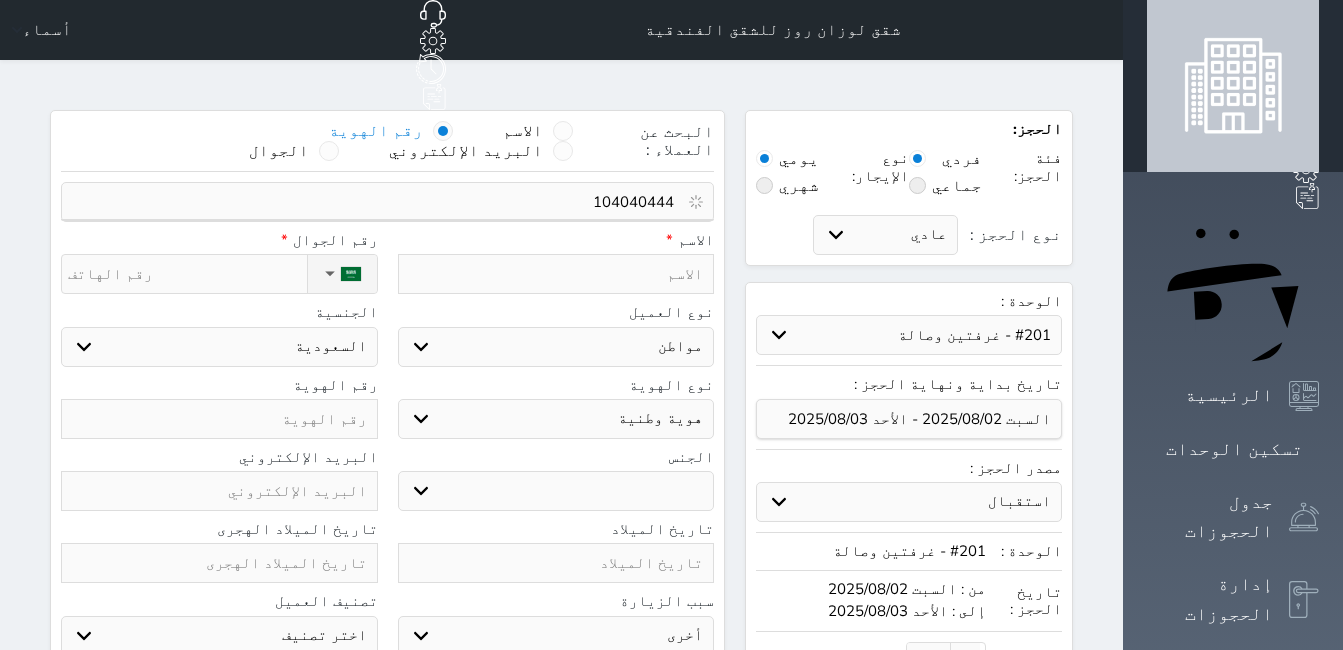 select 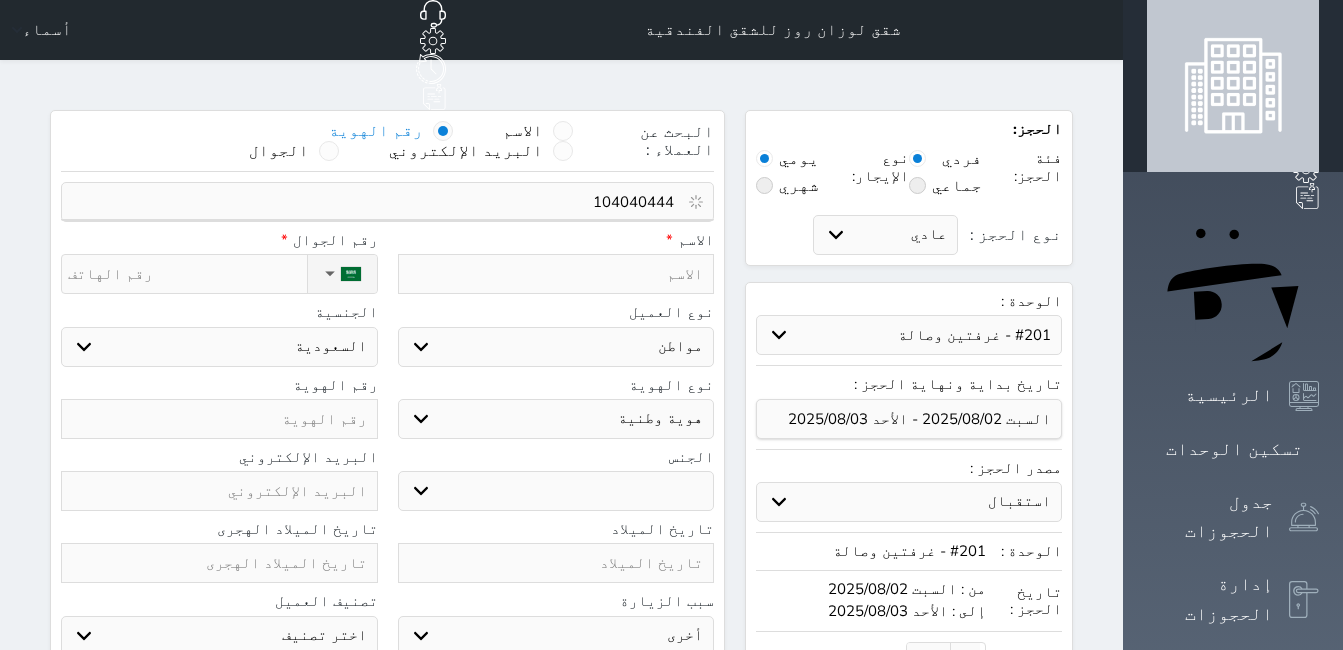 select 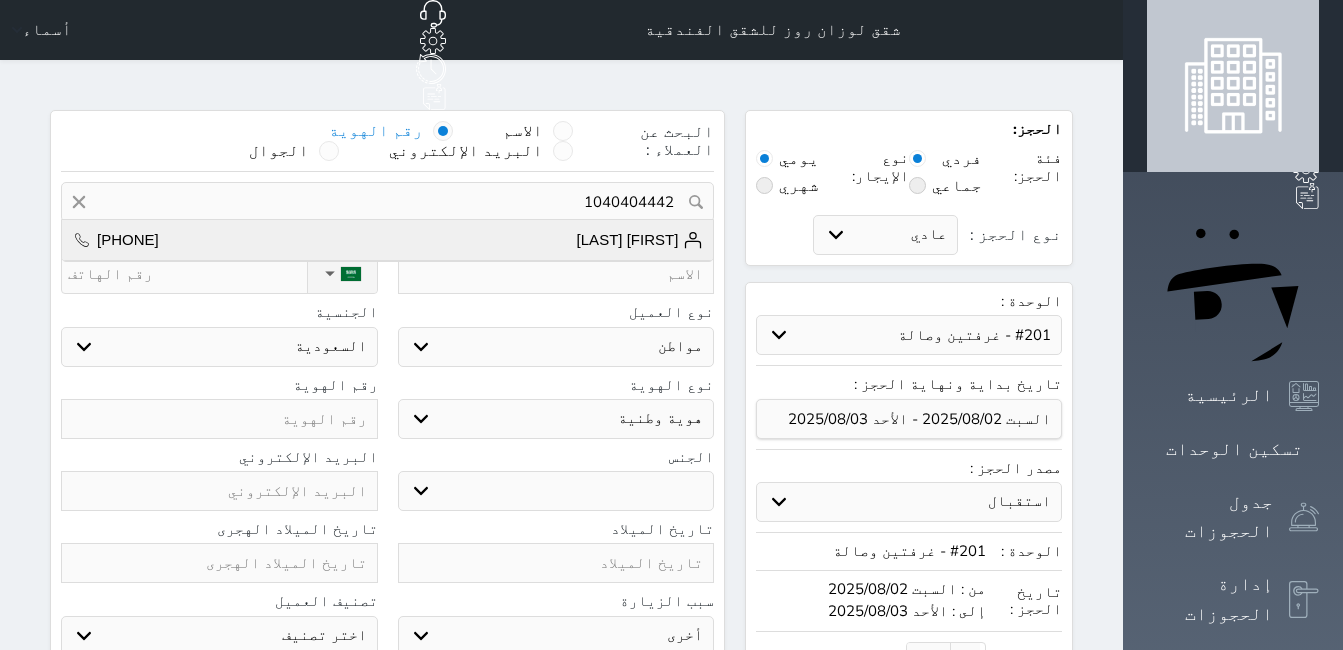 click on "[FIRST] [LAST]" at bounding box center [640, 240] 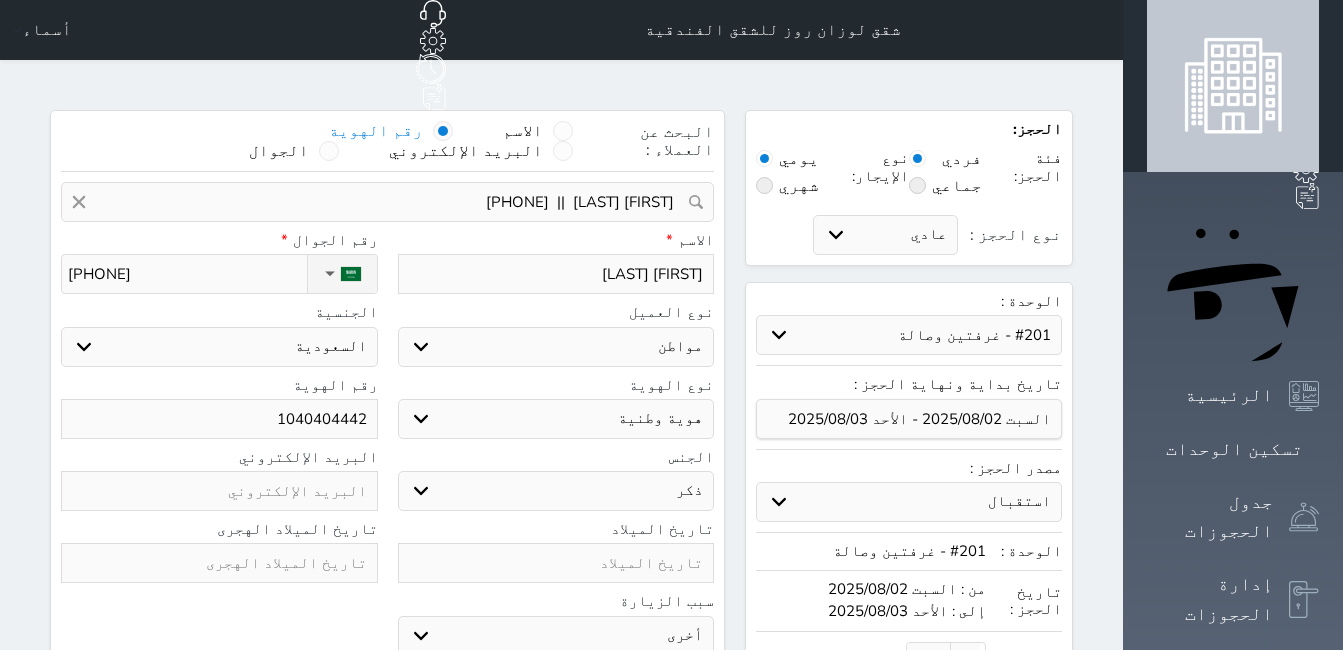 select 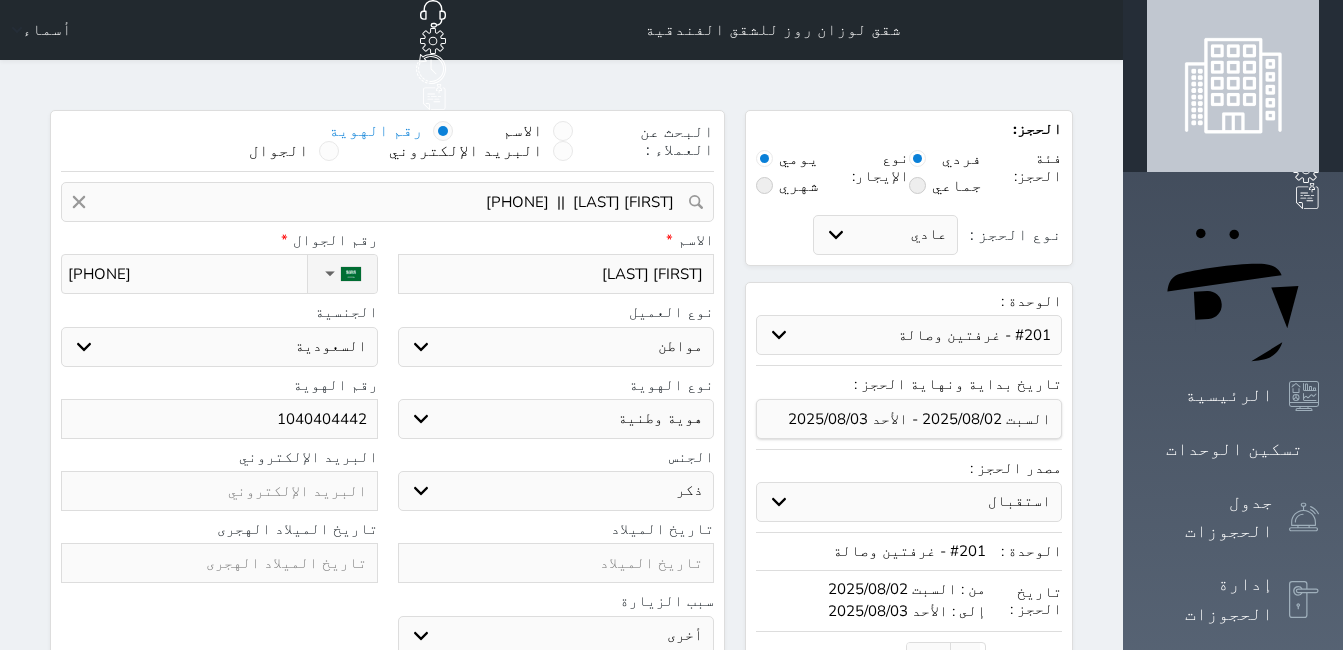 click on "[FIRST] [LAST]" at bounding box center [556, 274] 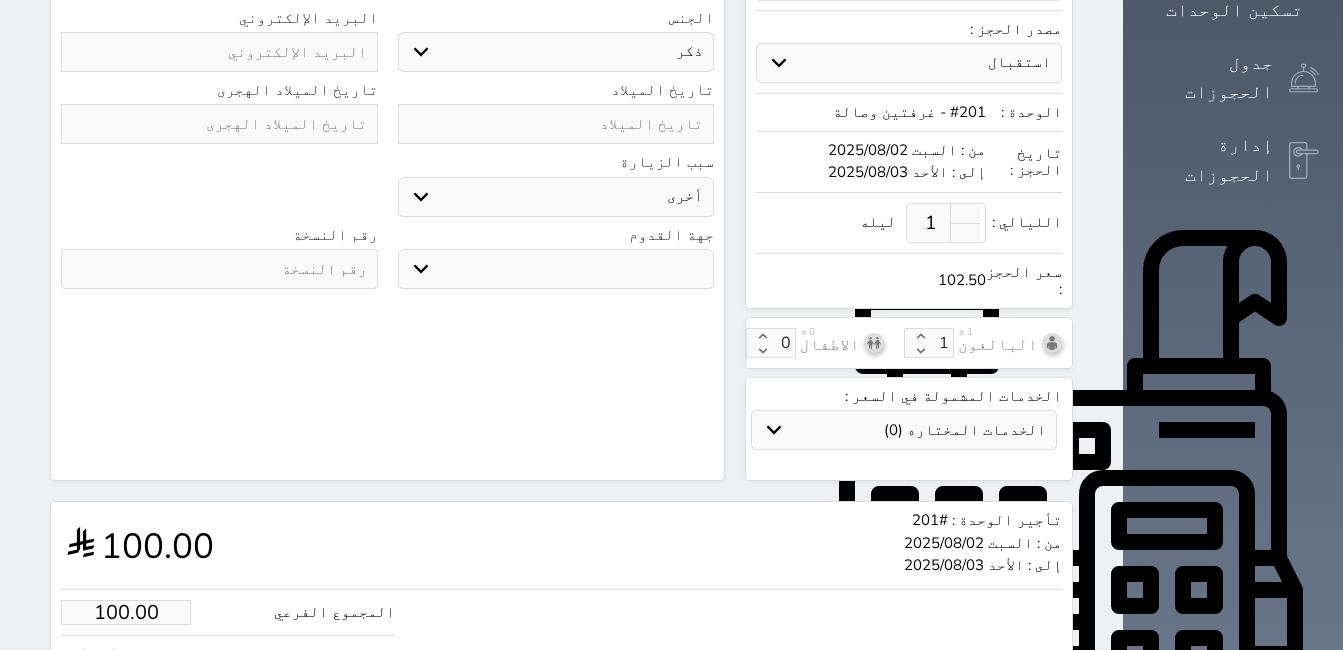 scroll, scrollTop: 539, scrollLeft: 0, axis: vertical 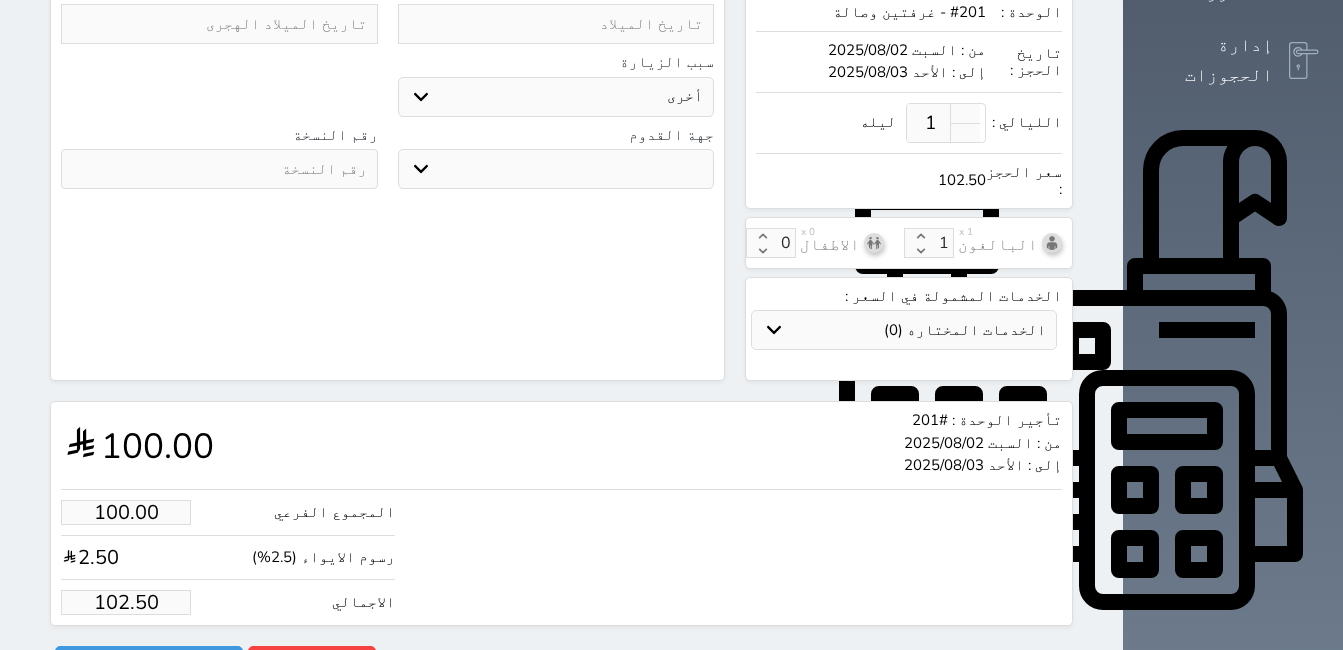 type on "[FIRST] [LAST]" 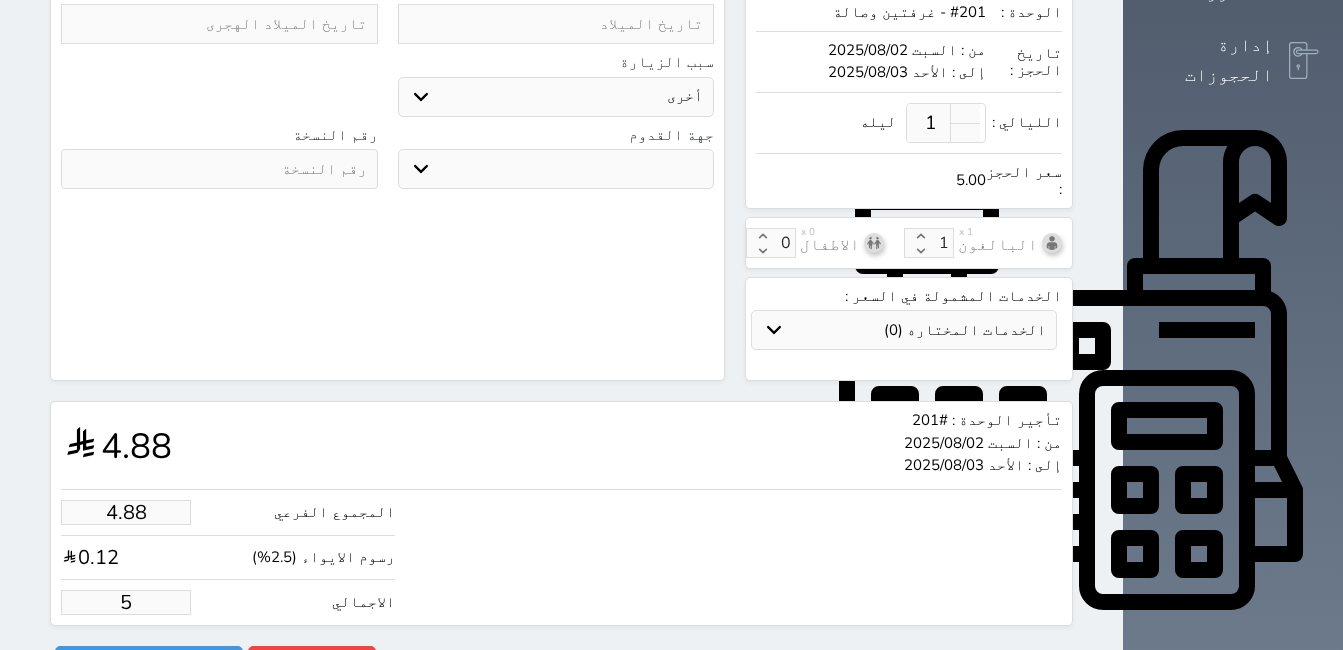 type on "48.78" 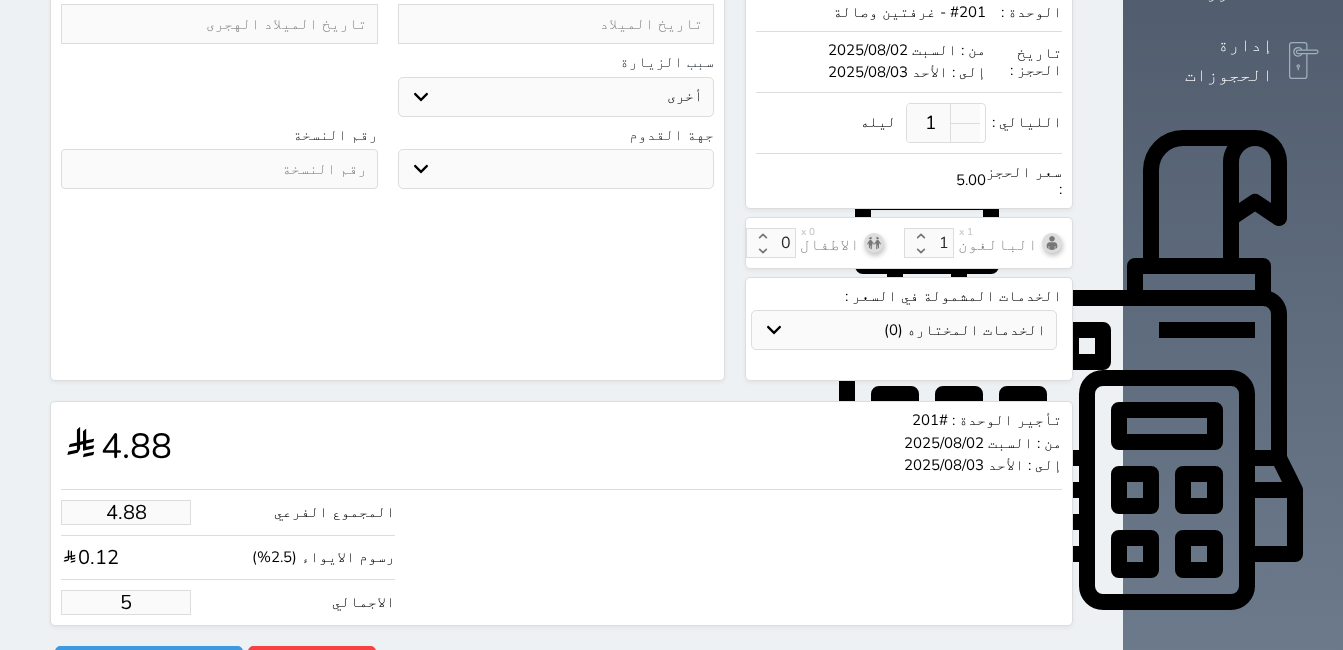 type on "50" 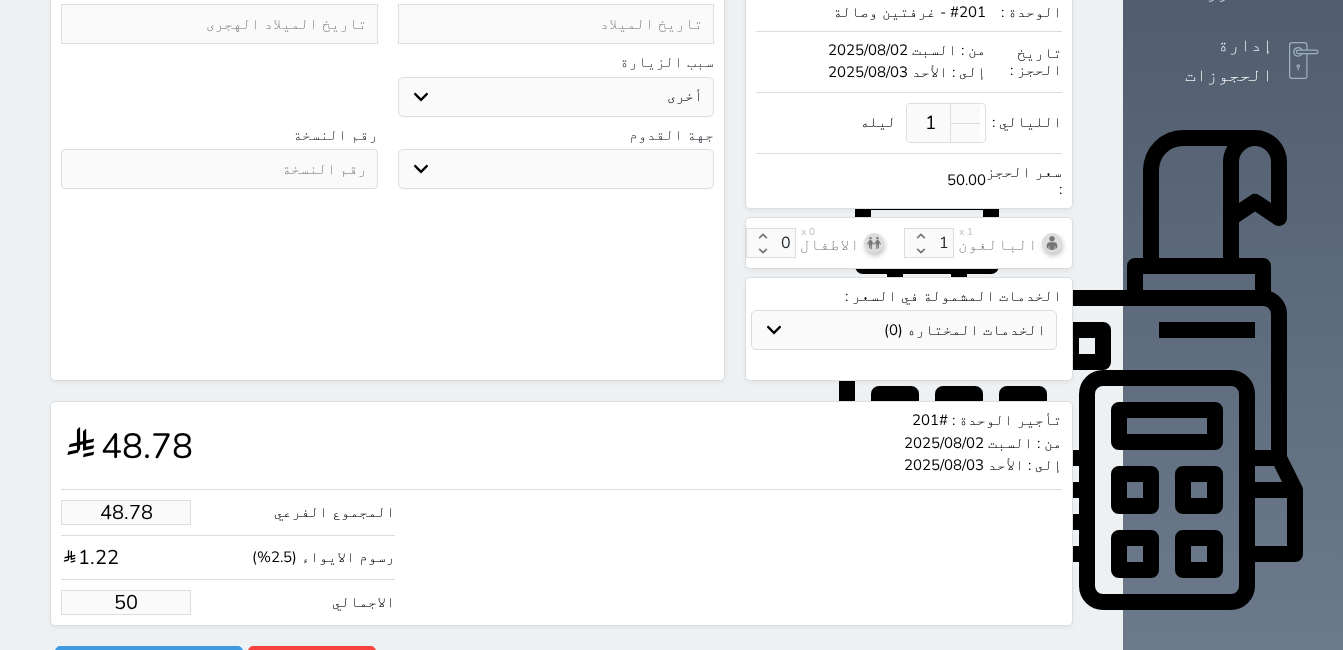 type on "487.80" 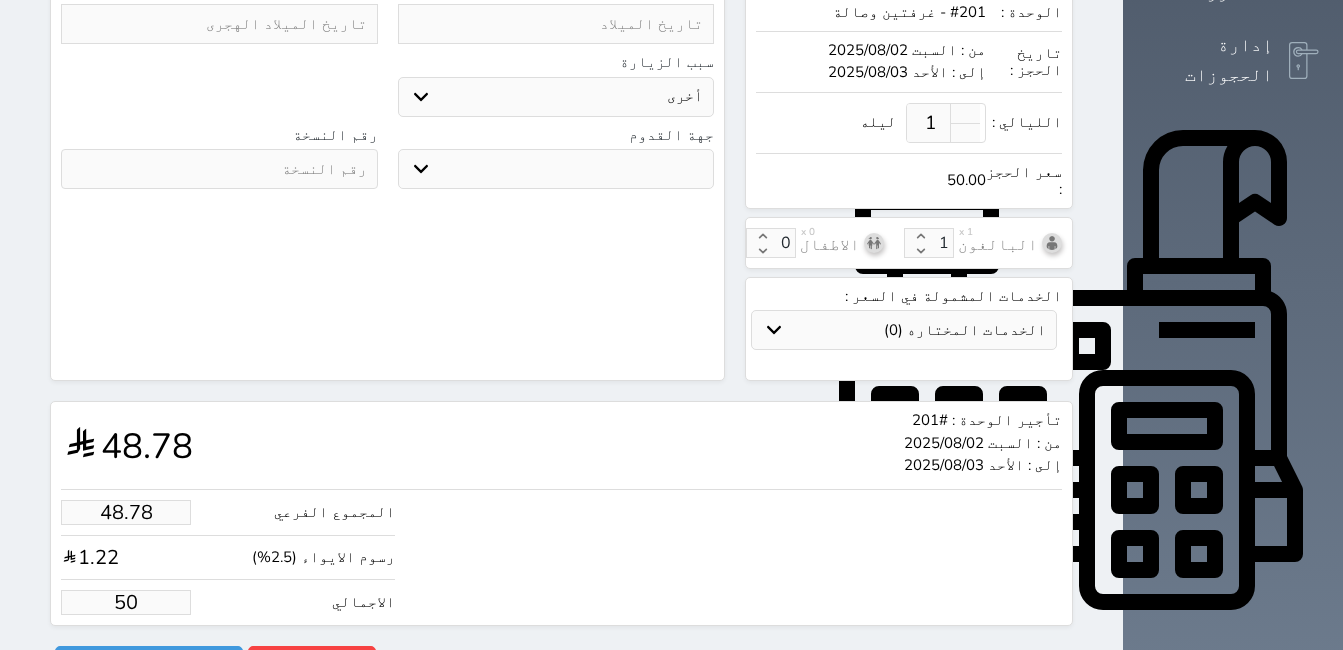 type on "500" 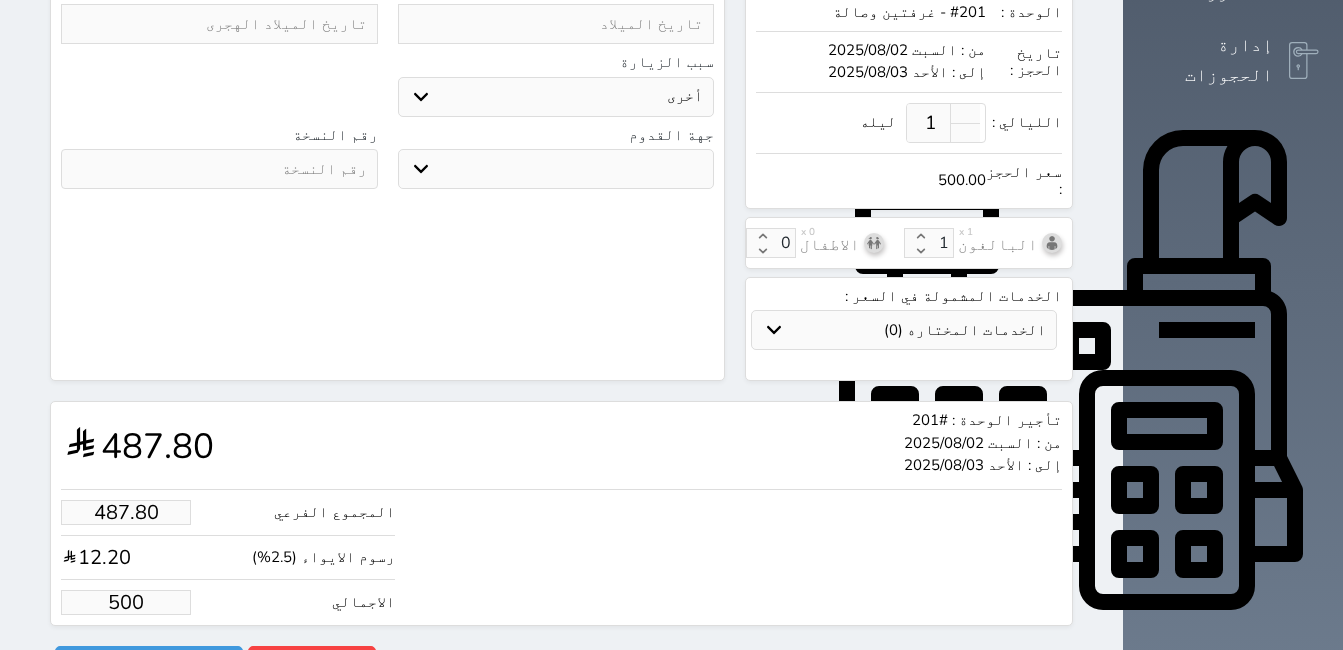 type on "500.00" 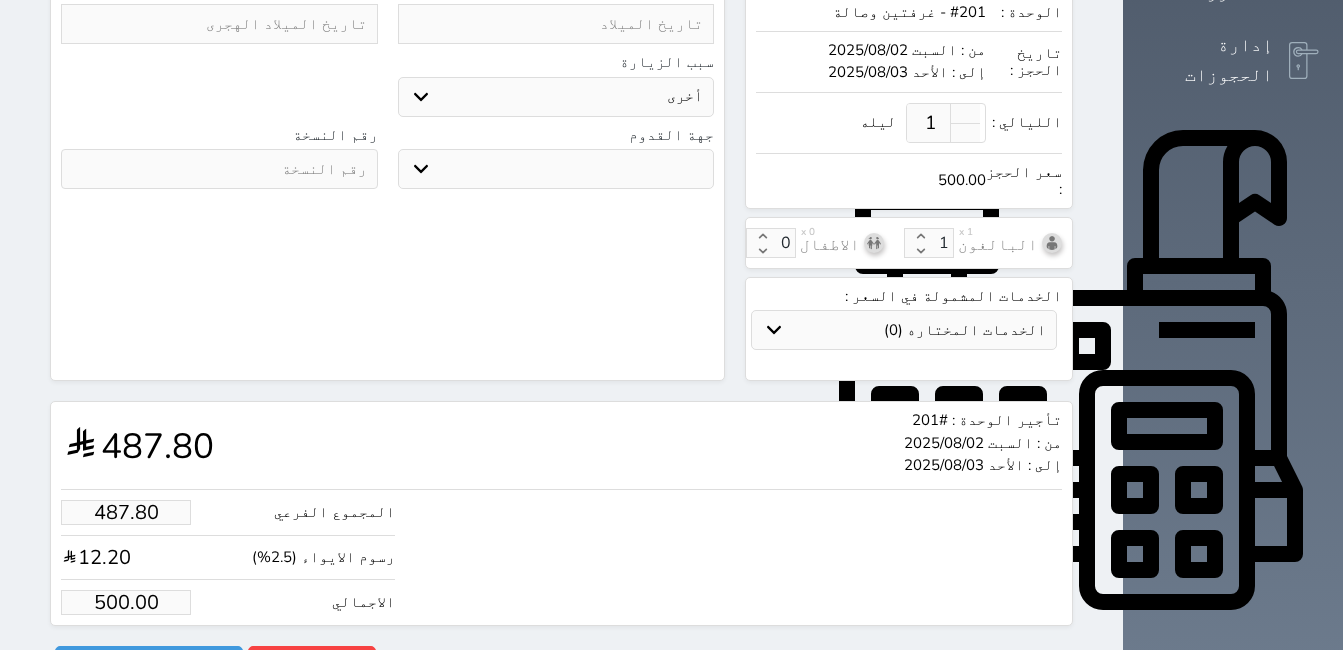 click on "المجموع الفرعي   487.80   رسوم الايواء (2.5%)    12.20        الاجمالي   500.00" at bounding box center (561, 552) 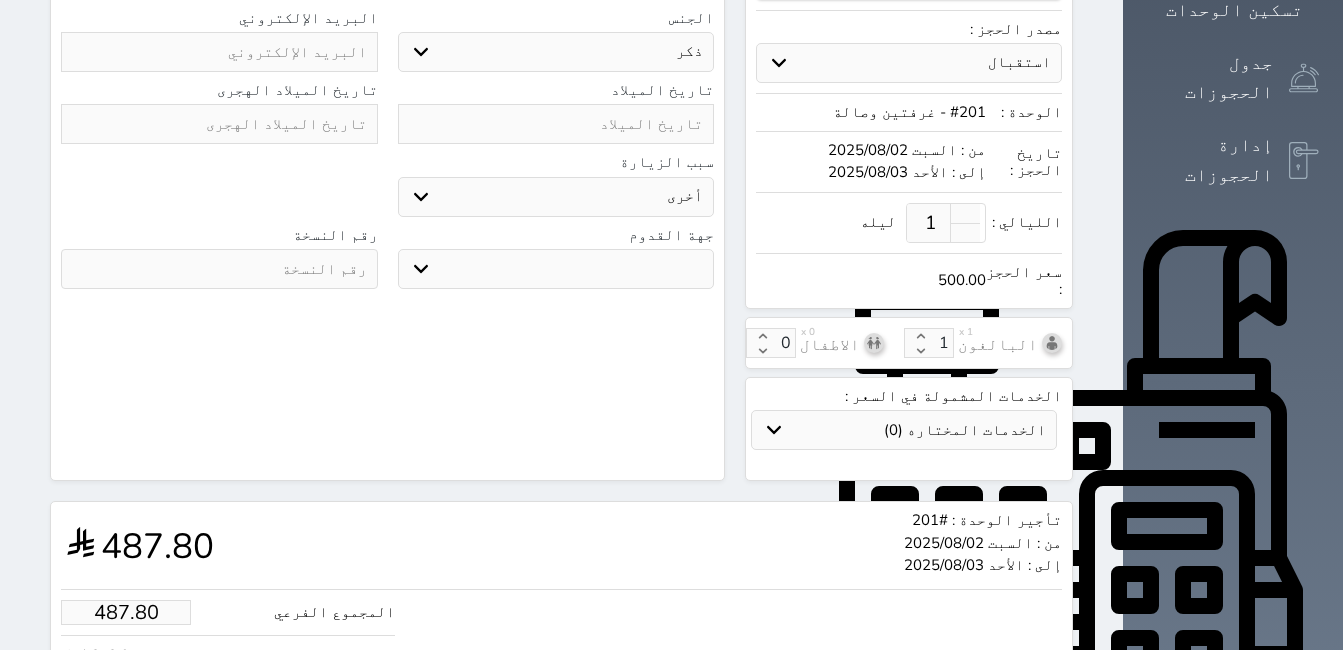 scroll, scrollTop: 539, scrollLeft: 0, axis: vertical 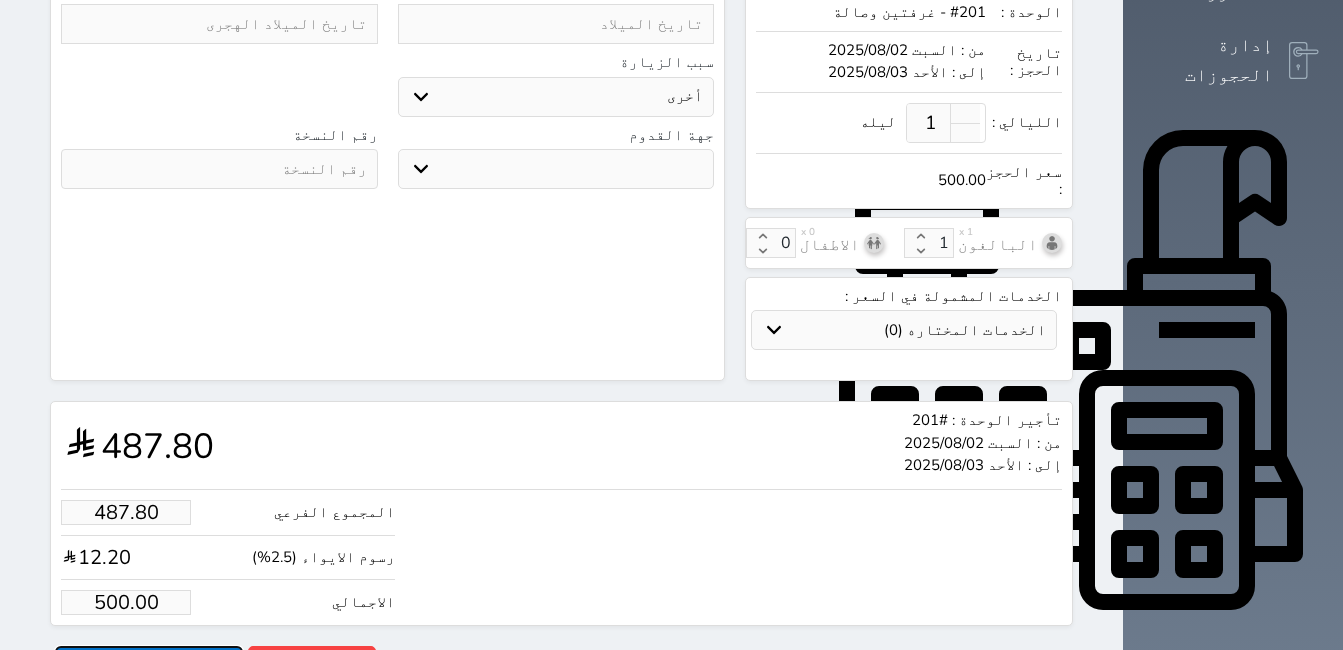 click on "حجز" at bounding box center [149, 663] 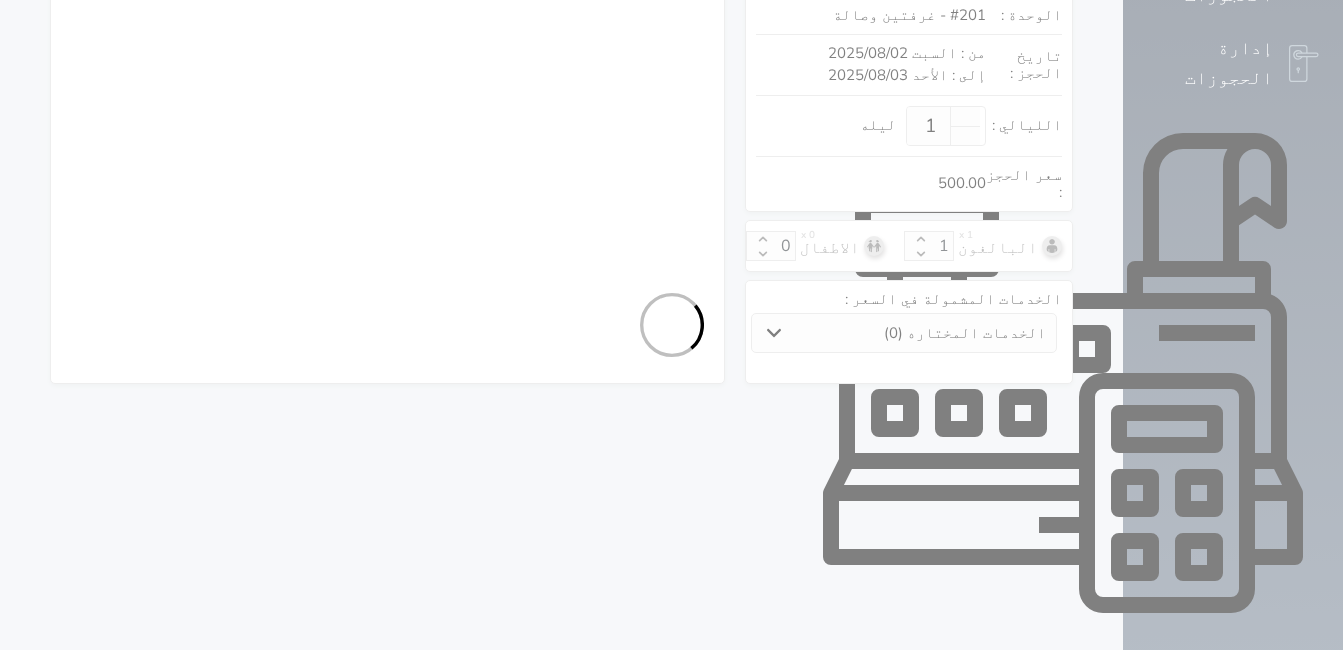 select on "1" 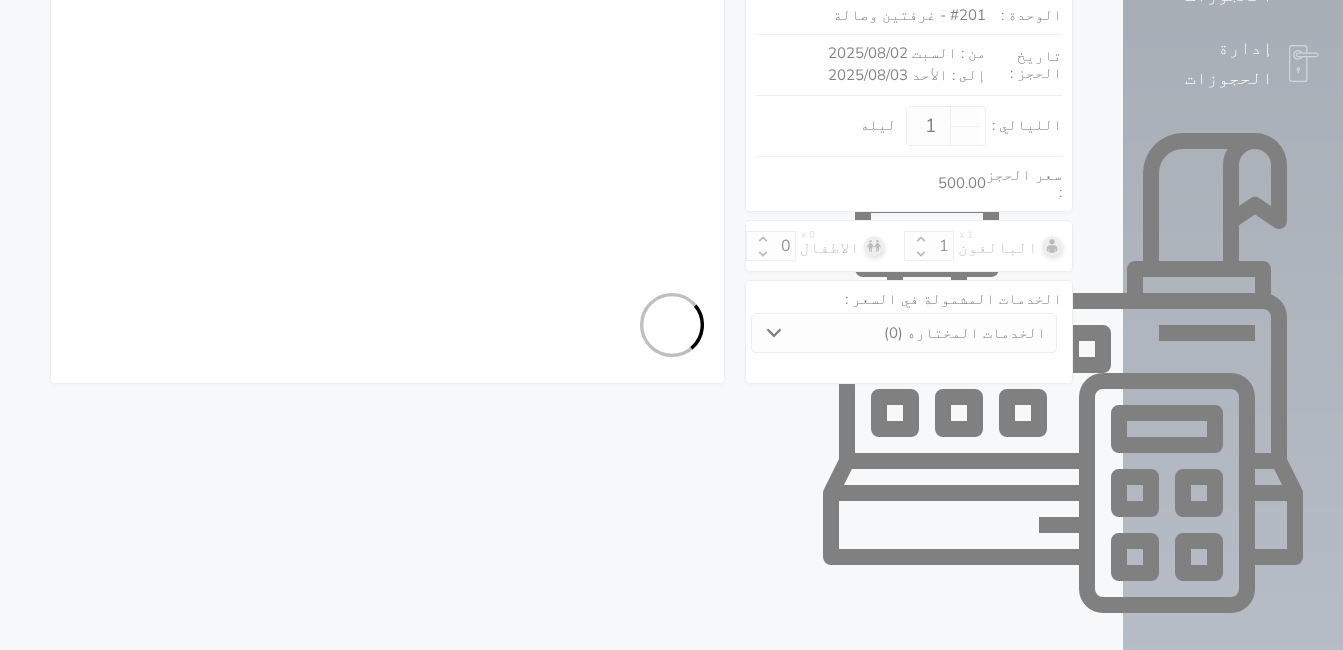 select on "113" 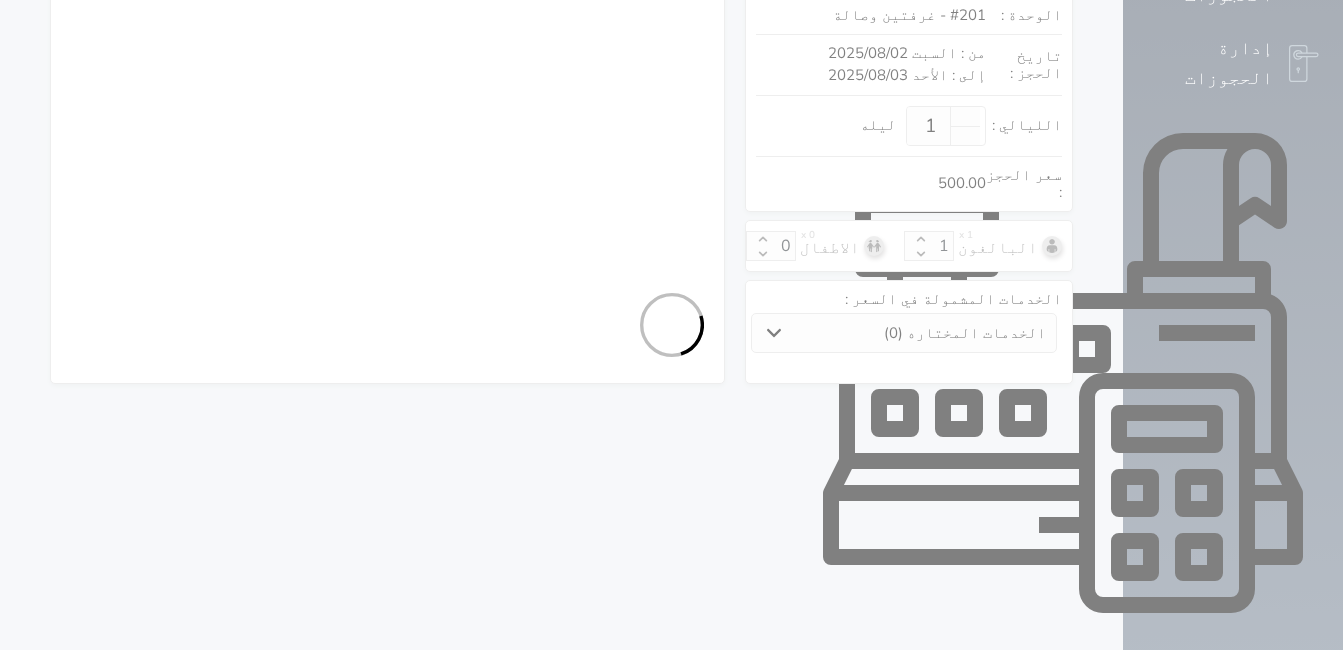 select on "1" 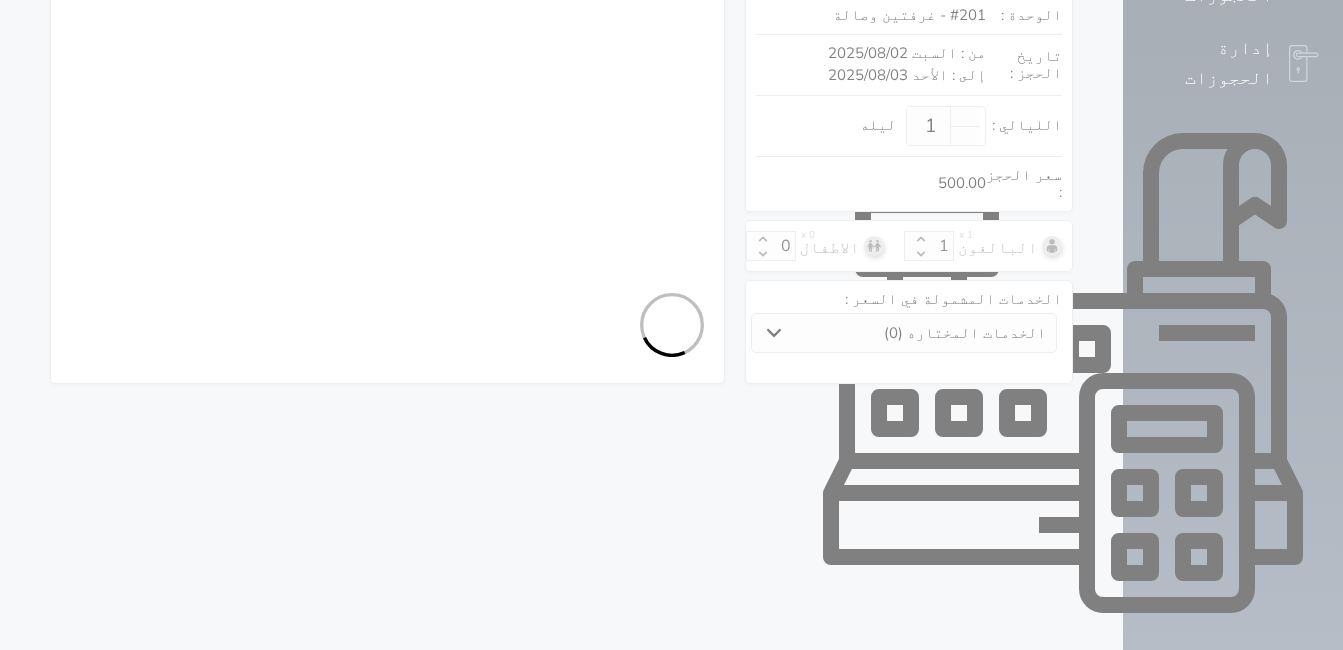 select on "7" 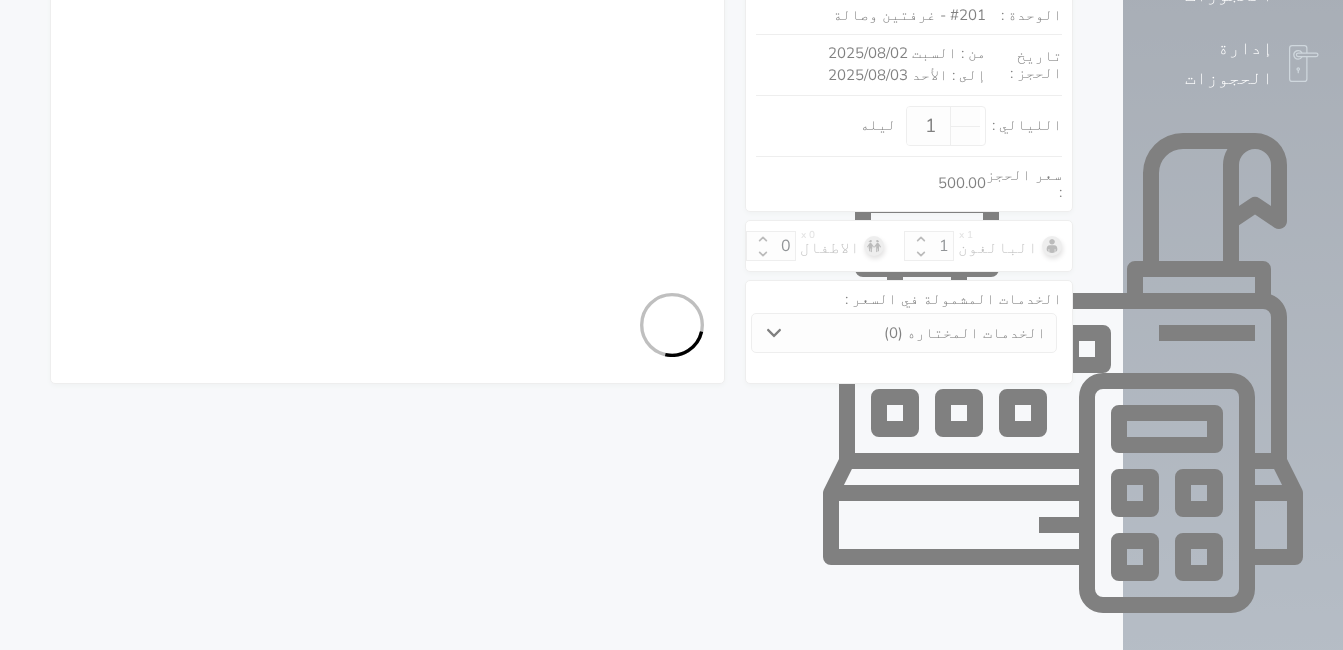 select 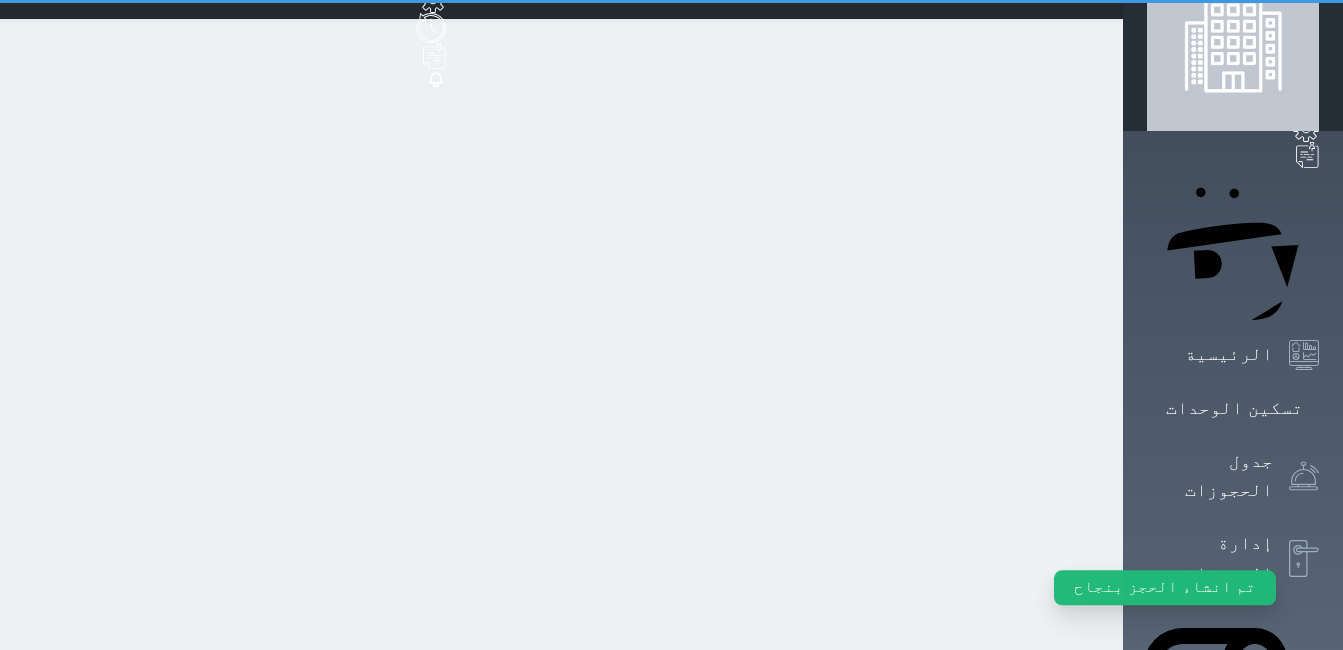 scroll, scrollTop: 0, scrollLeft: 0, axis: both 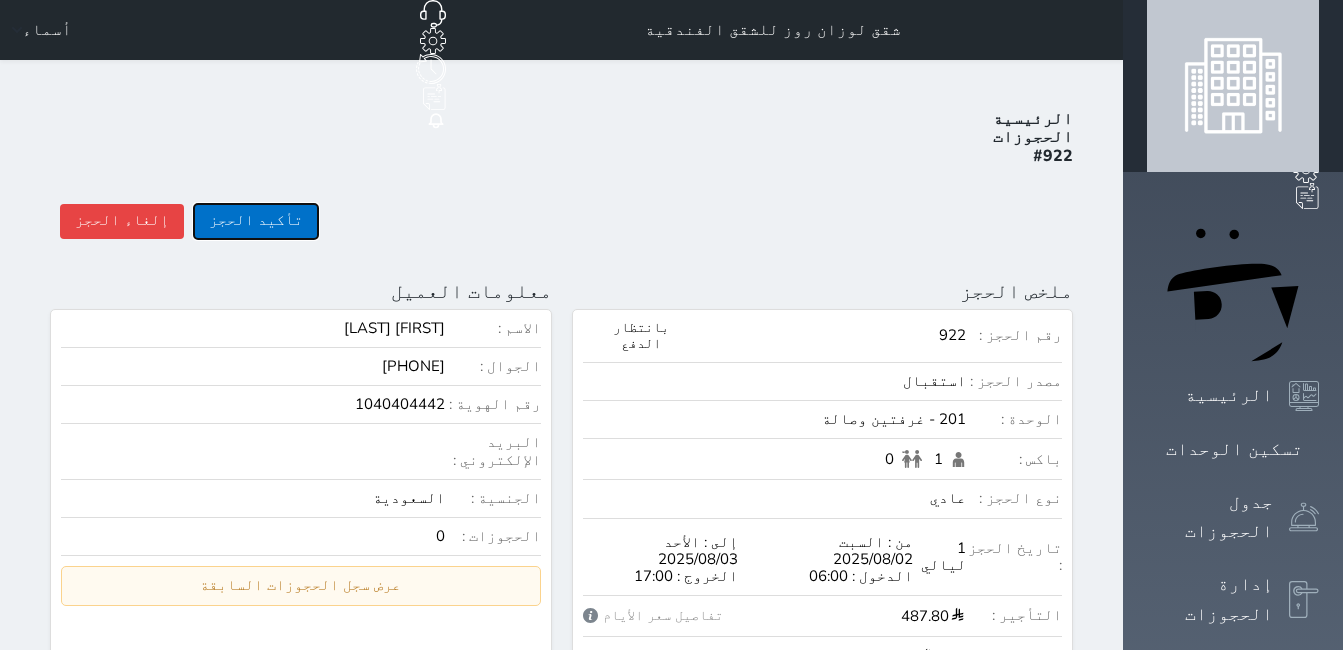 click on "تأكيد الحجز" at bounding box center [256, 221] 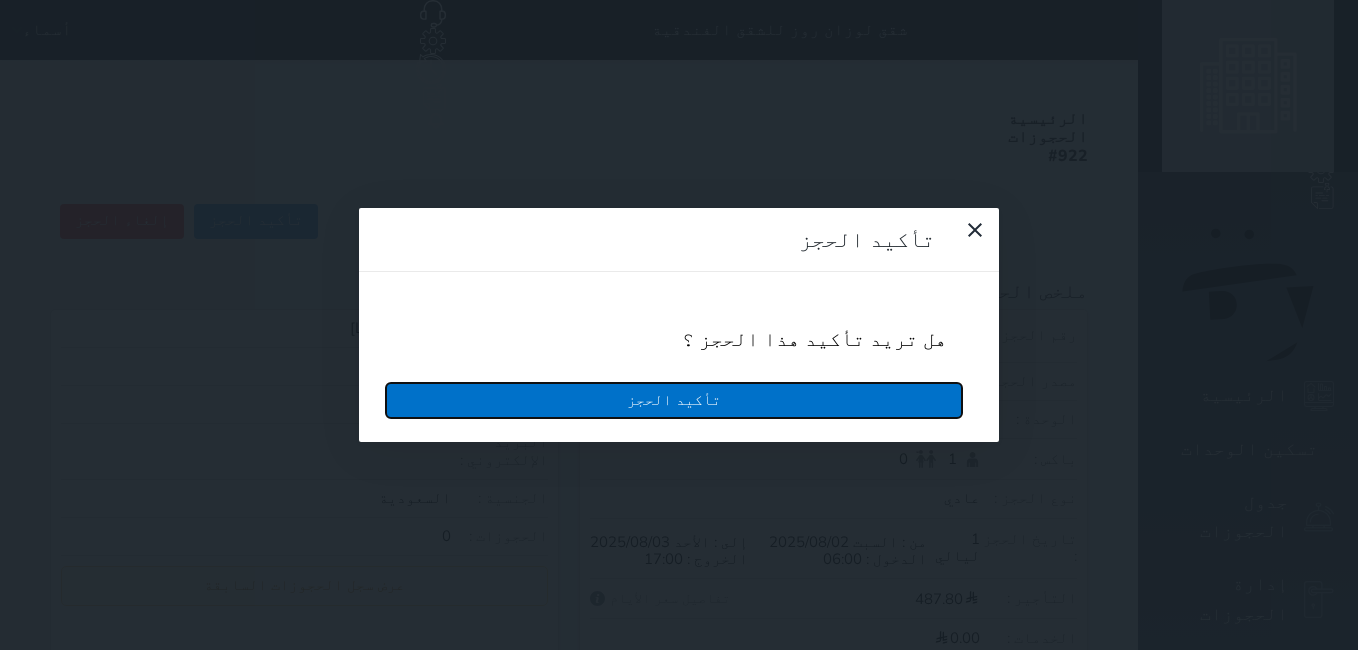 click on "تأكيد الحجز" at bounding box center (674, 400) 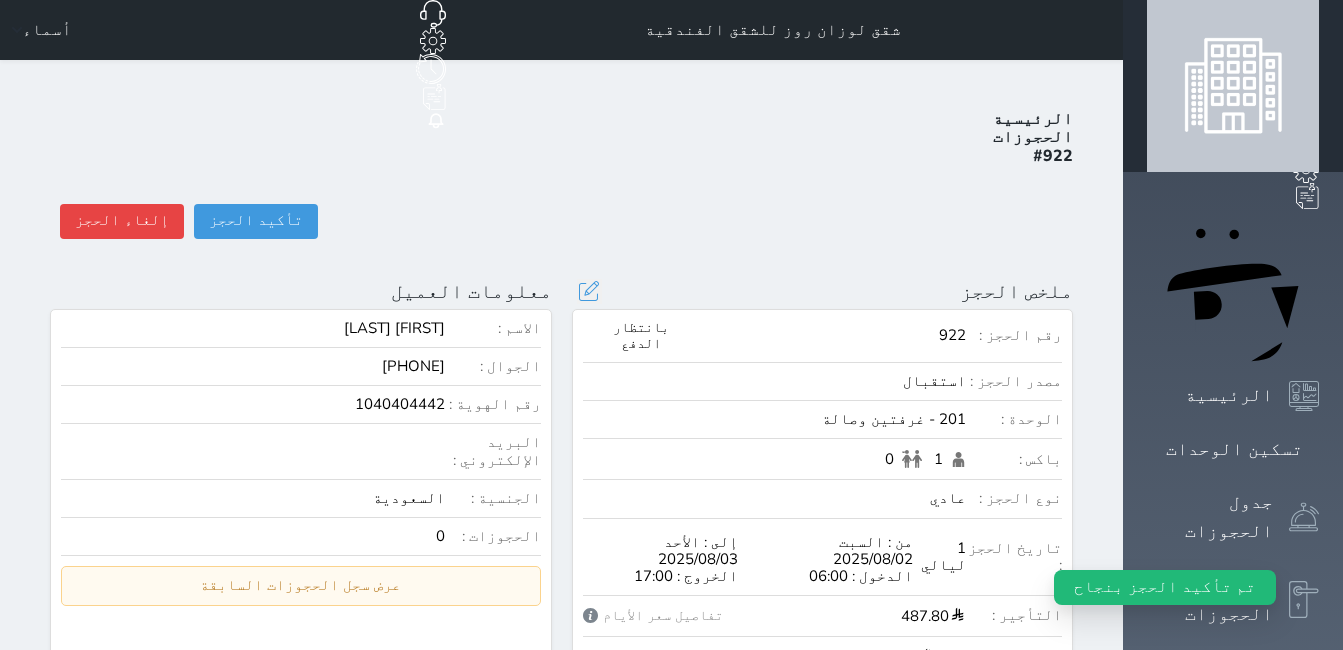 select 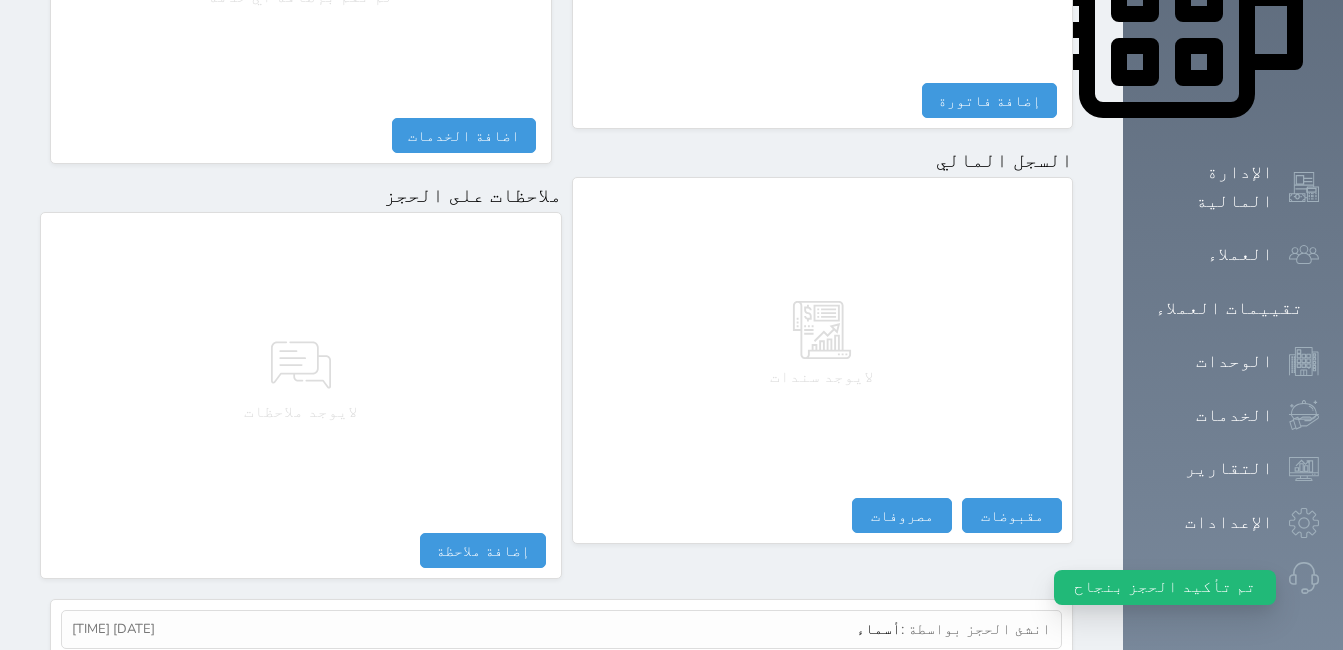 scroll, scrollTop: 1052, scrollLeft: 0, axis: vertical 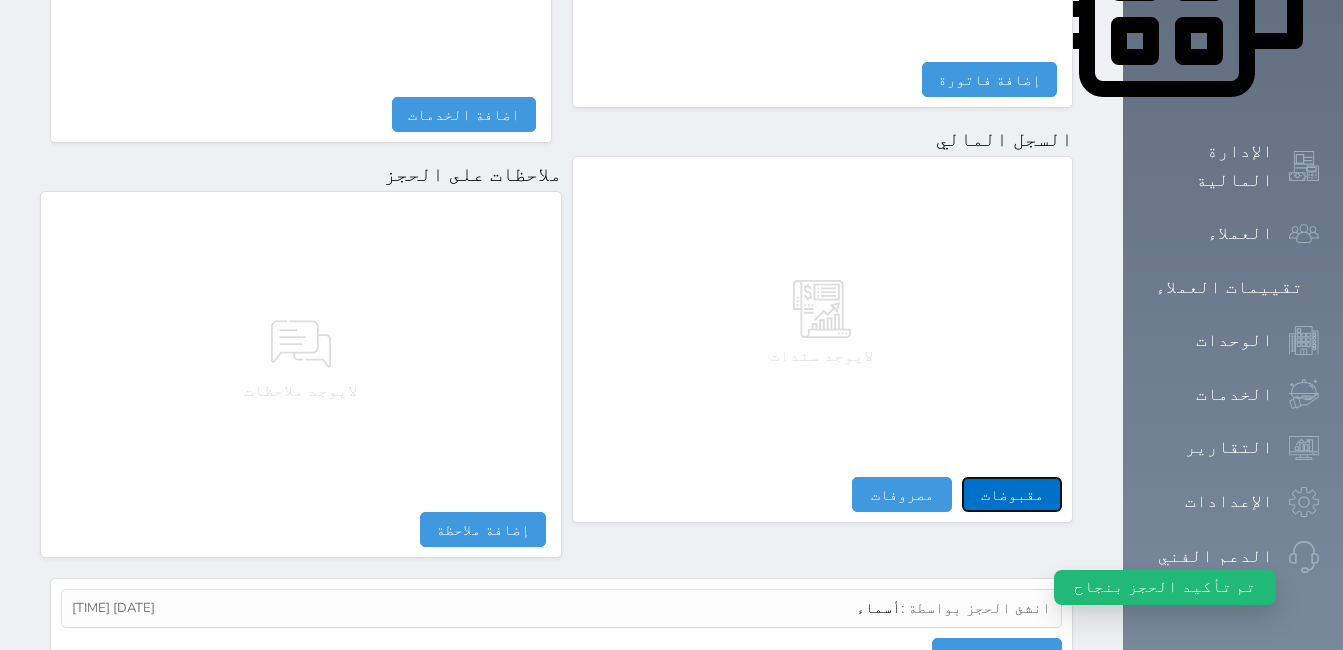 click on "مقبوضات" at bounding box center [1012, 494] 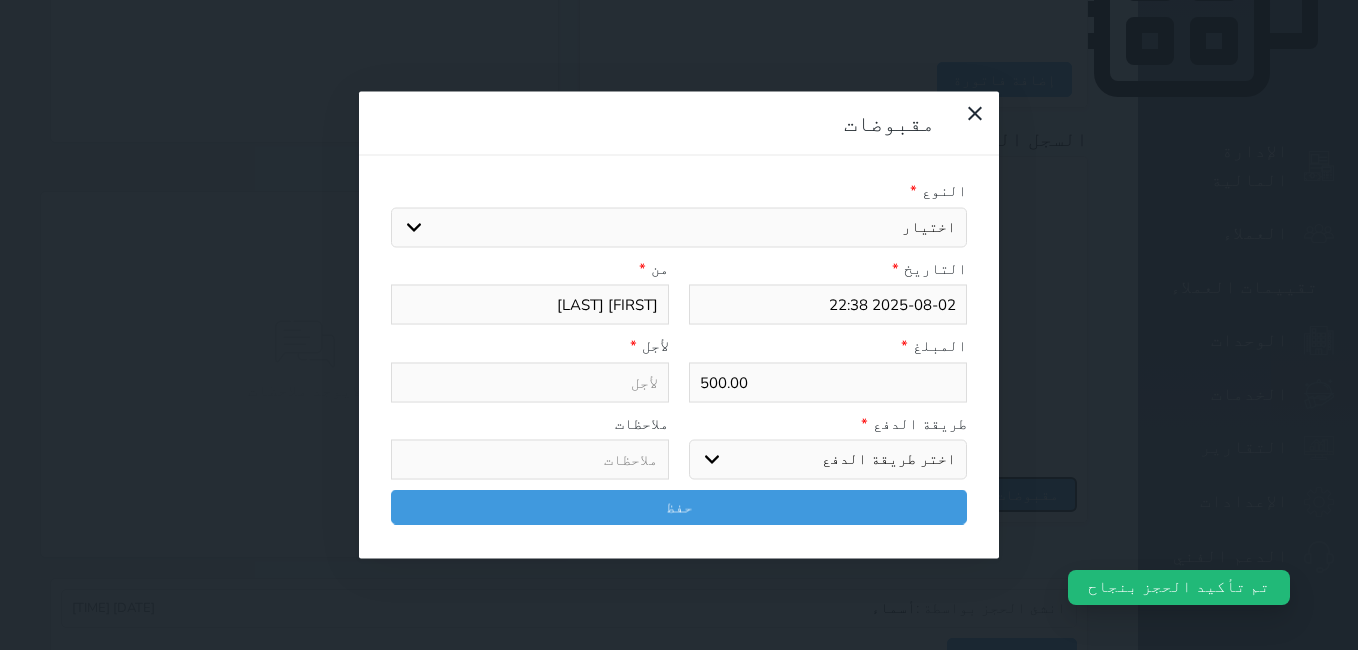 select 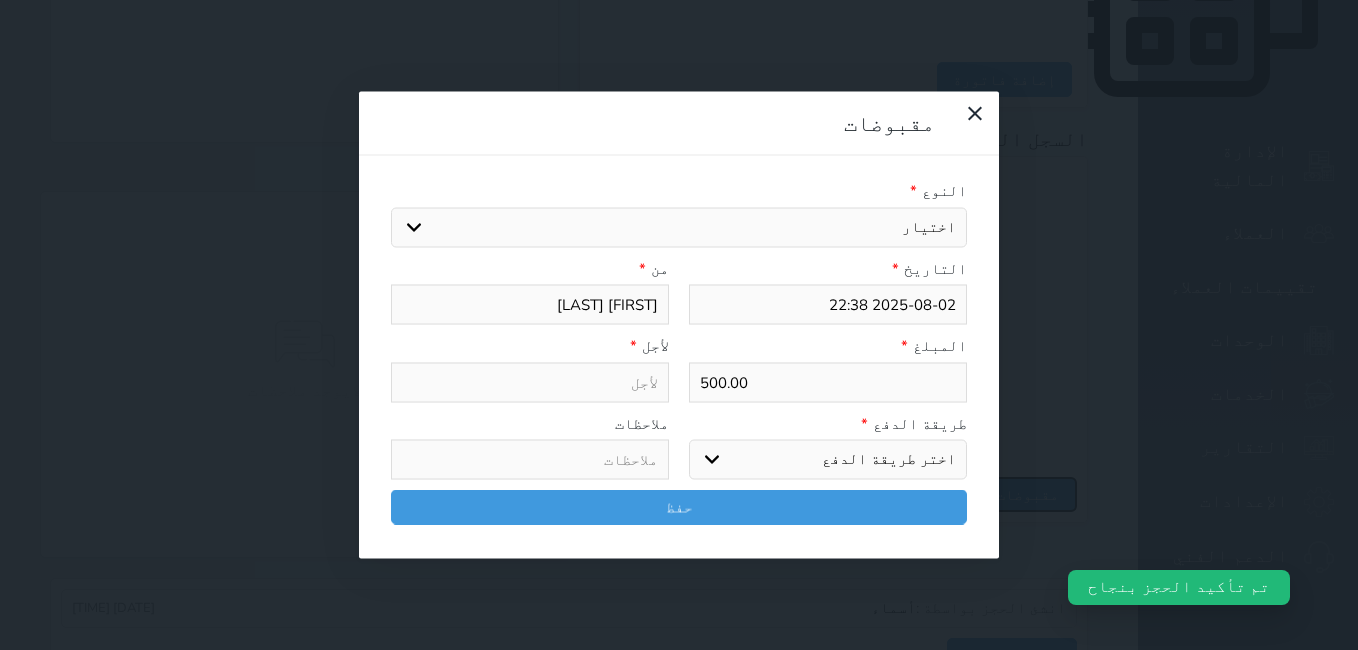 select 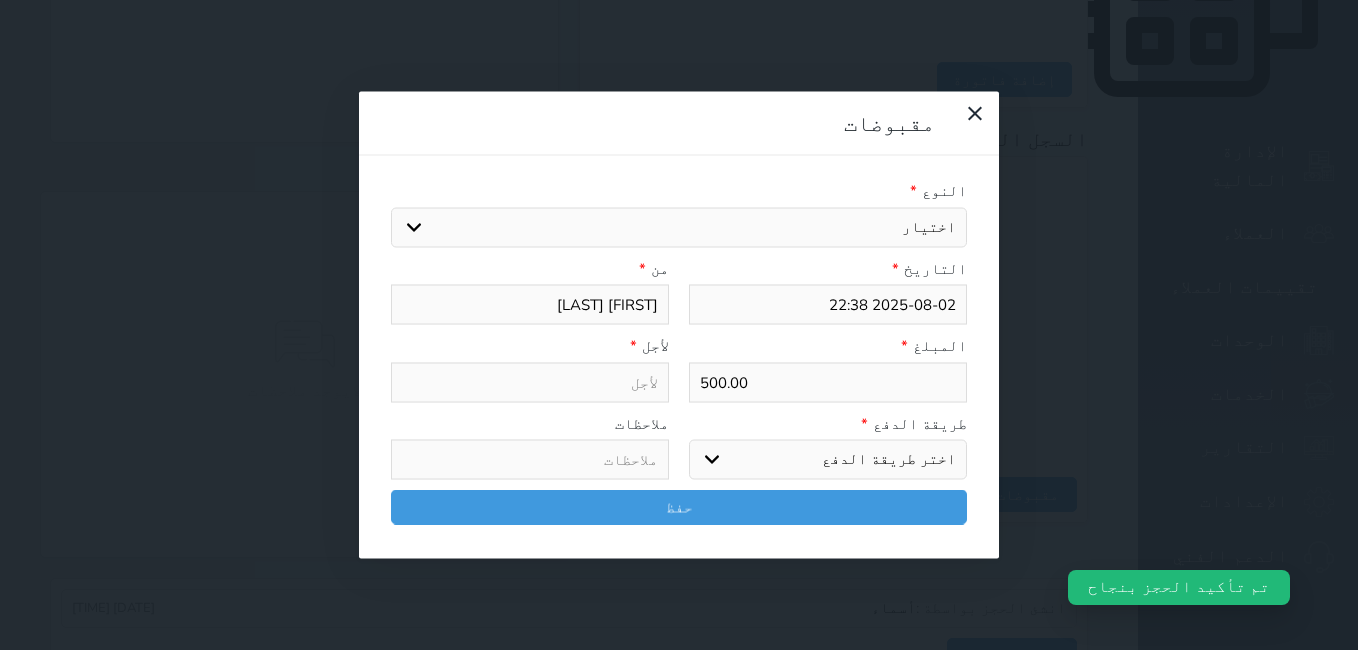 drag, startPoint x: 487, startPoint y: 132, endPoint x: 575, endPoint y: 154, distance: 90.70832 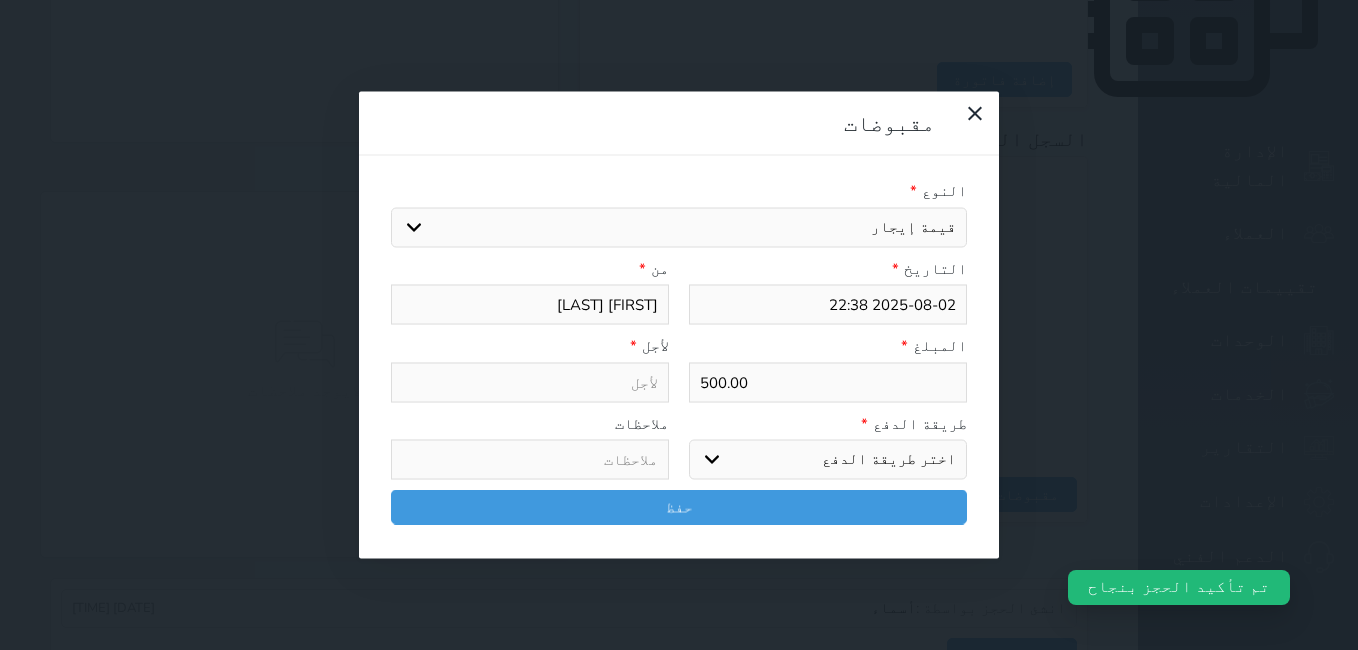 click on "اختيار   مقبوضات عامة قيمة إيجار فواتير تامين عربون لا ينطبق آخر مغسلة واي فاي - الإنترنت مواقف السيارات طعام الأغذية والمشروبات مشروبات المشروبات الباردة المشروبات الساخنة الإفطار غداء عشاء مخبز و كعك حمام سباحة الصالة الرياضية سبا و خدمات الجمال اختيار وإسقاط (خدمات النقل) ميني بار كابل - تلفزيون سرير إضافي تصفيف الشعر التسوق خدمات الجولات السياحية المنظمة خدمات الدليل السياحي" at bounding box center (679, 227) 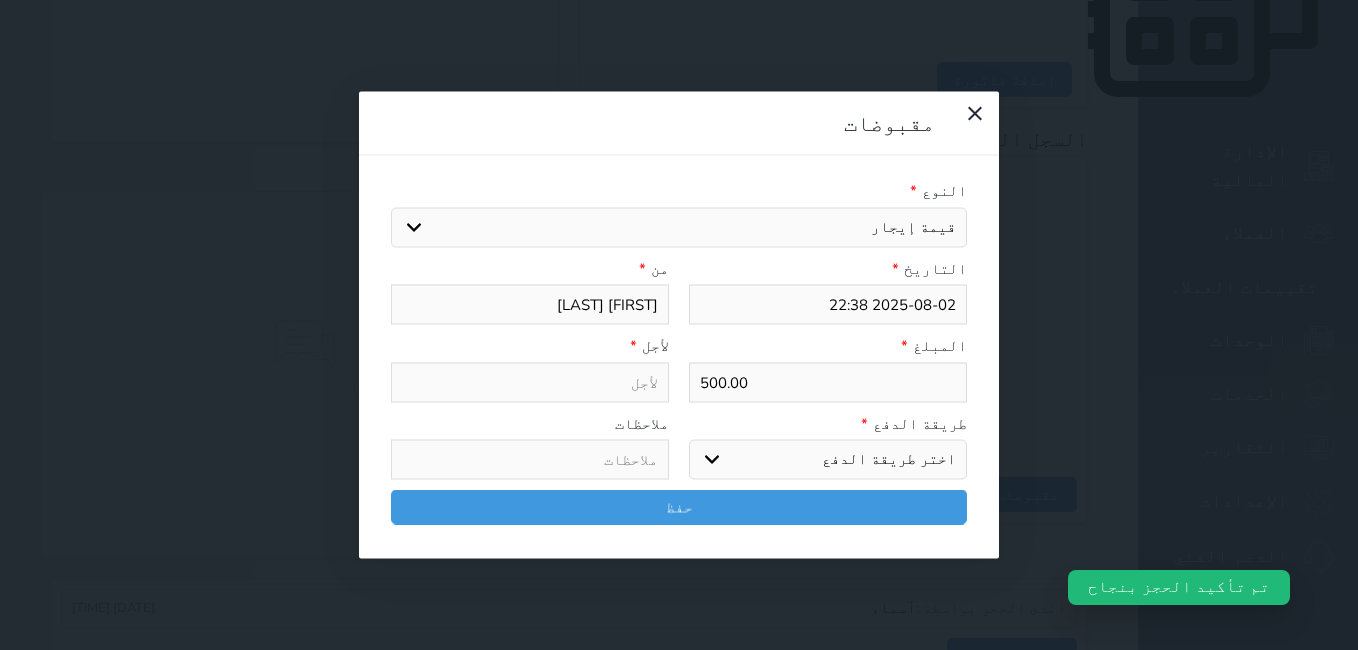 type on "قيمة إيجار - الوحدة - 201" 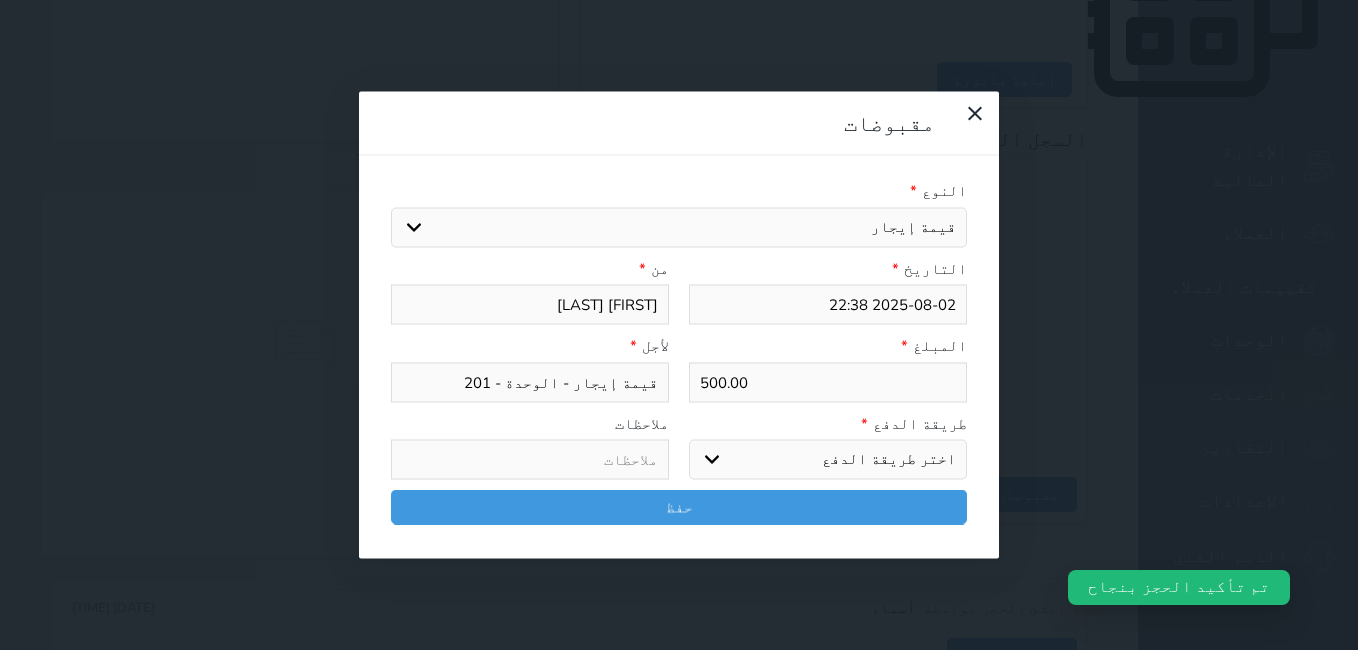 click on "اختر طريقة الدفع   دفع نقدى   تحويل بنكى   مدى   بطاقة ائتمان   آجل" at bounding box center [828, 460] 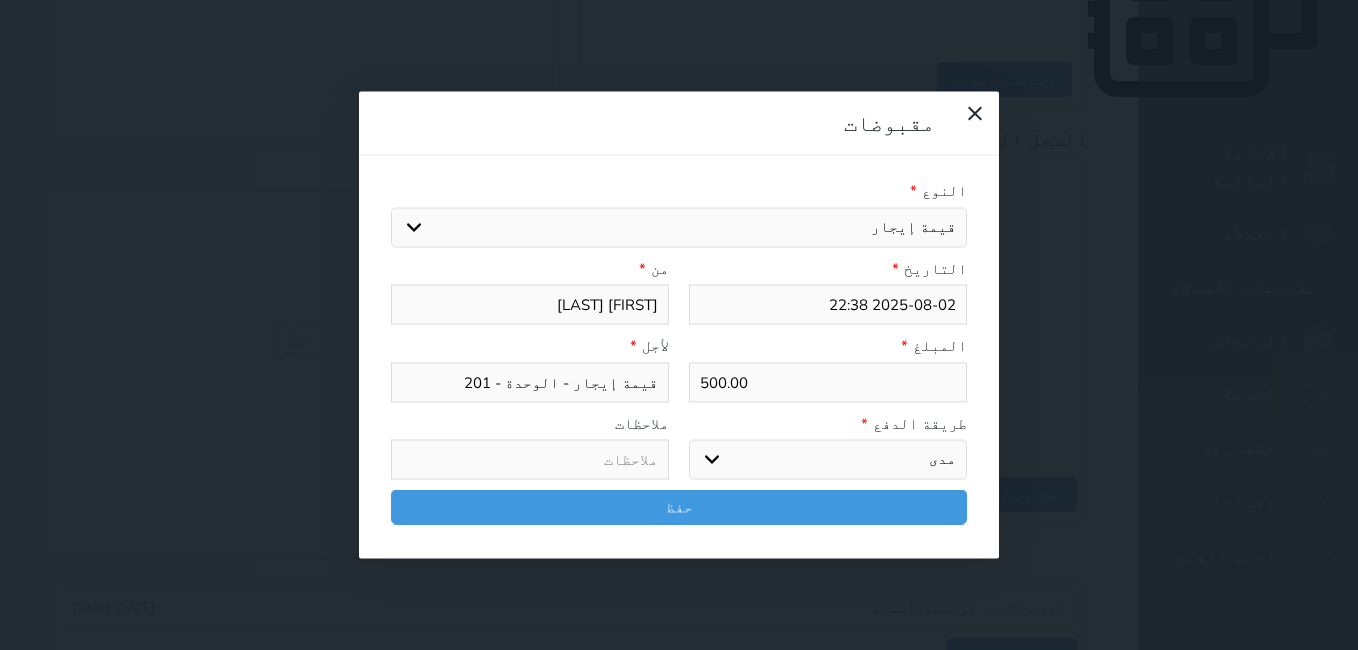 click on "اختر طريقة الدفع   دفع نقدى   تحويل بنكى   مدى   بطاقة ائتمان   آجل" at bounding box center (828, 460) 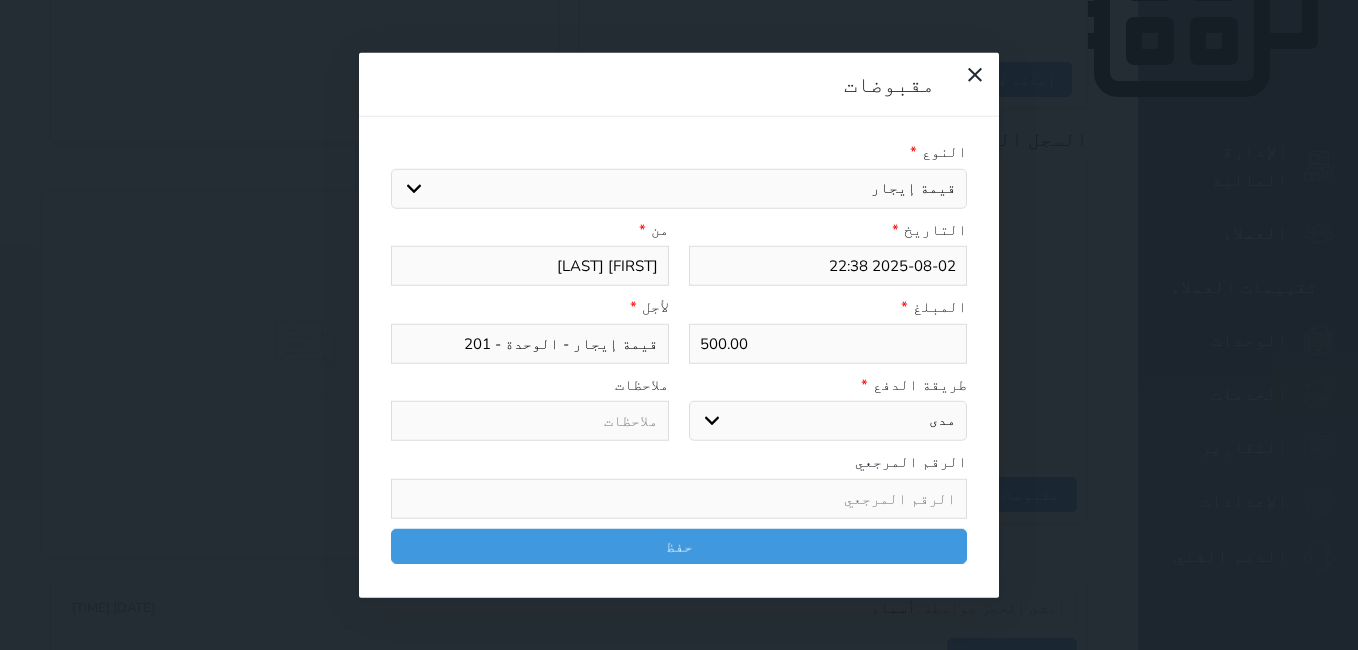 click on "اختر طريقة الدفع   دفع نقدى   تحويل بنكى   مدى   بطاقة ائتمان   آجل" at bounding box center (828, 421) 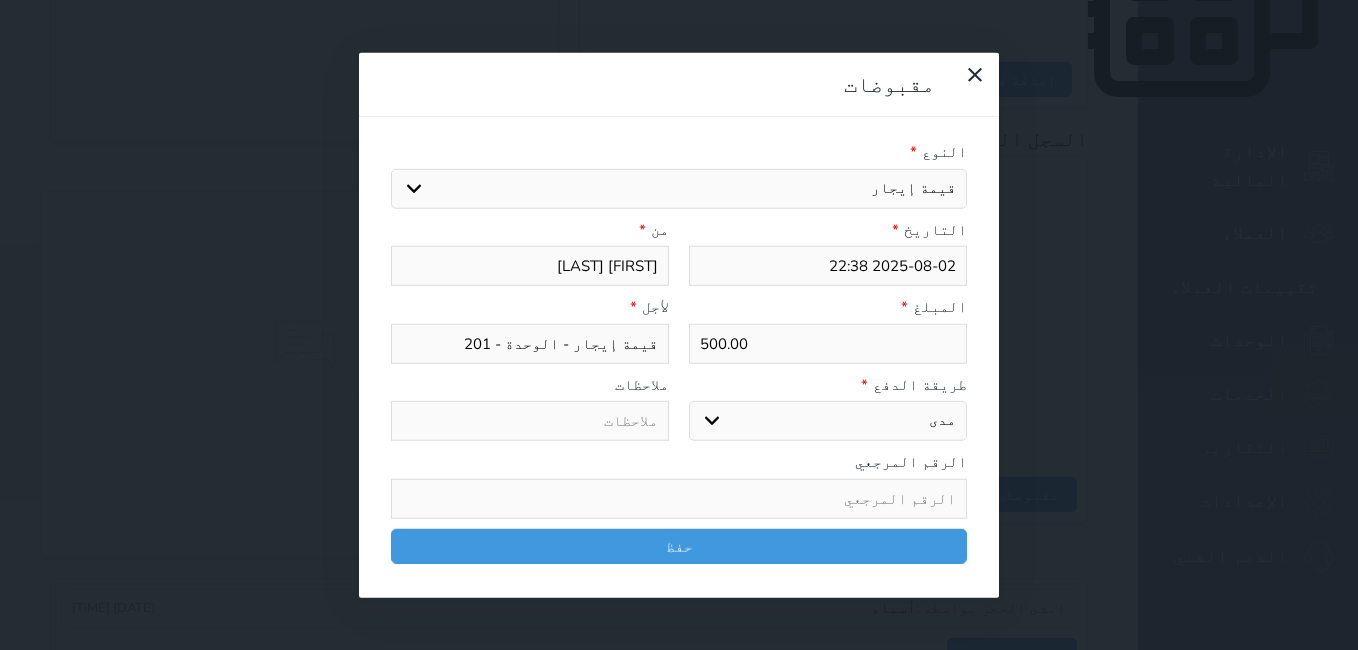 select on "bank-transfer" 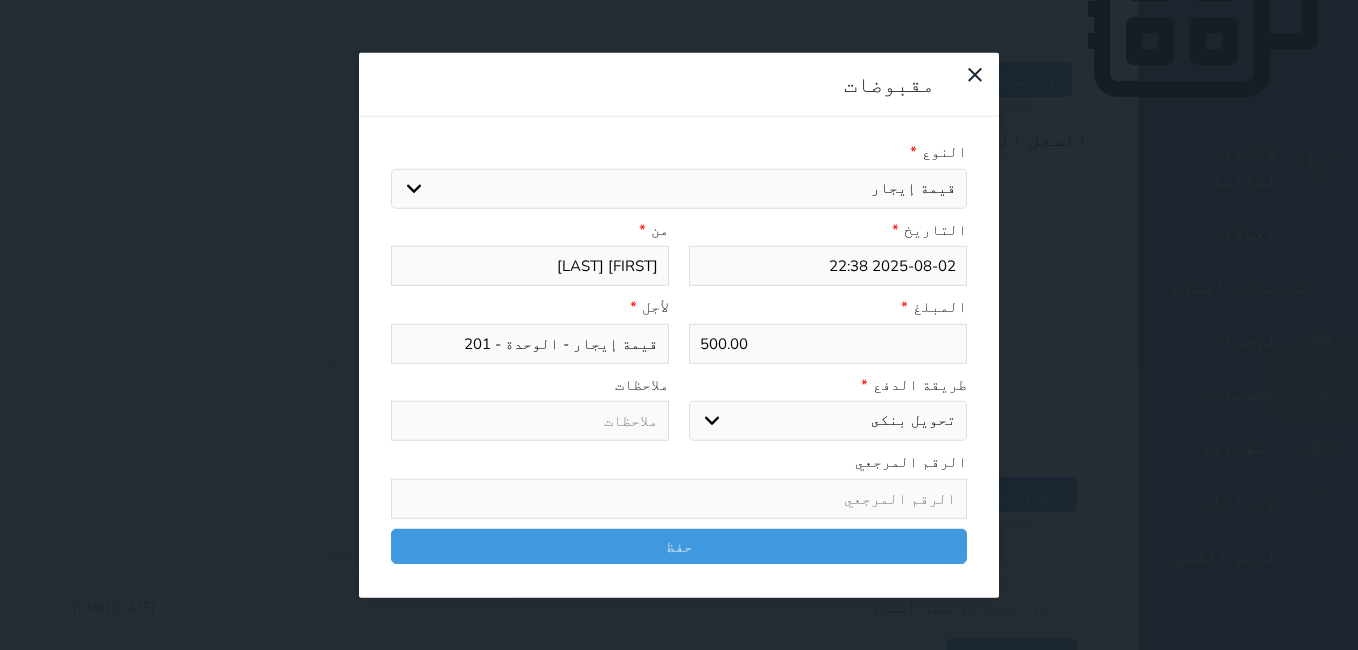 click on "اختر طريقة الدفع   دفع نقدى   تحويل بنكى   مدى   بطاقة ائتمان   آجل" at bounding box center [828, 421] 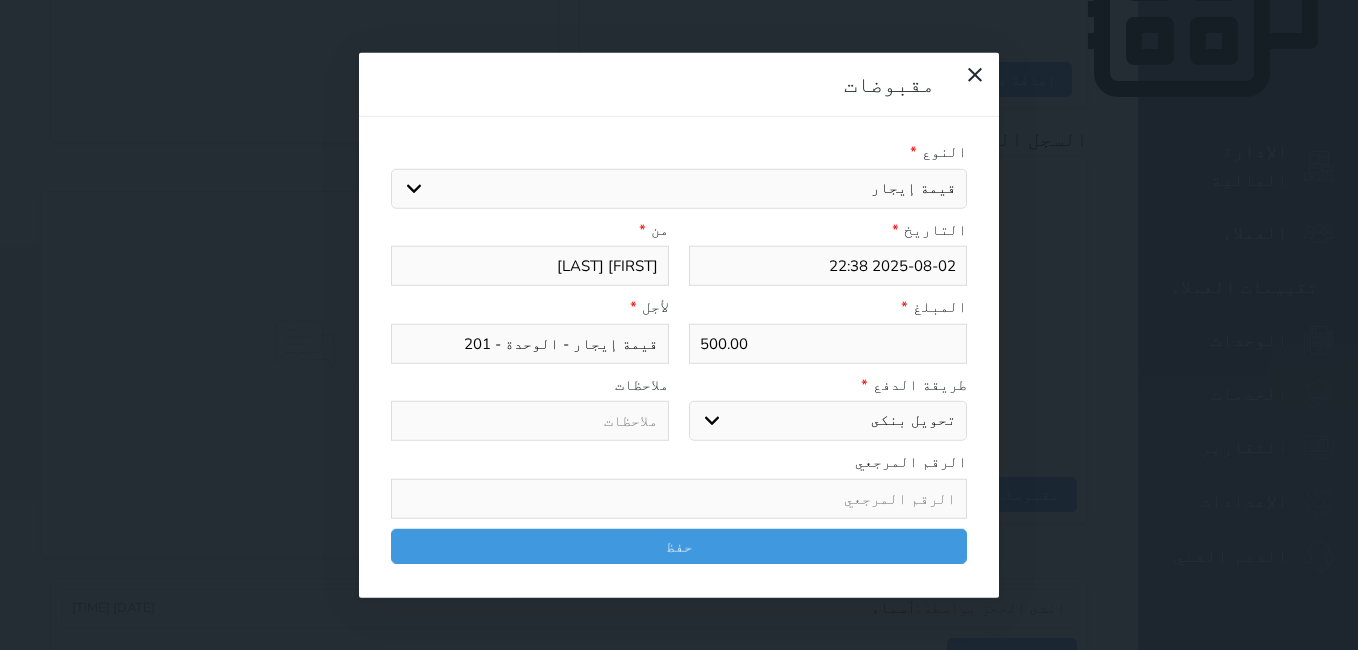 click at bounding box center [679, 498] 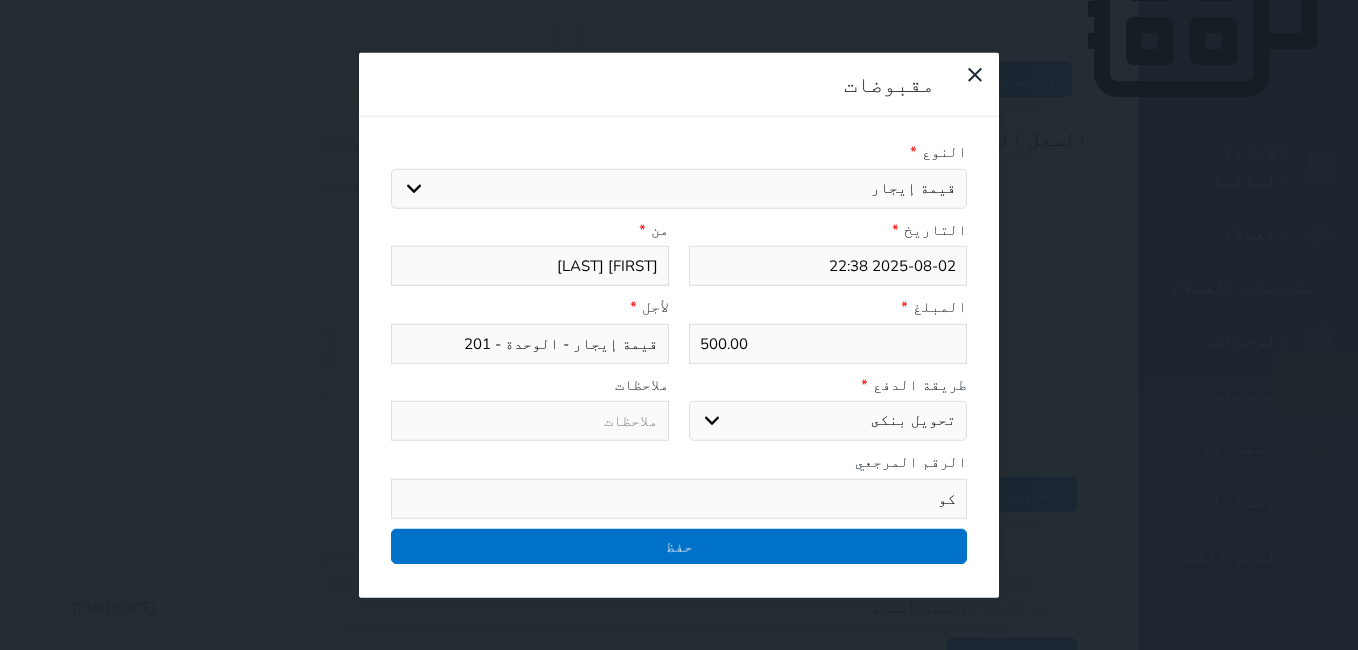type on "كو" 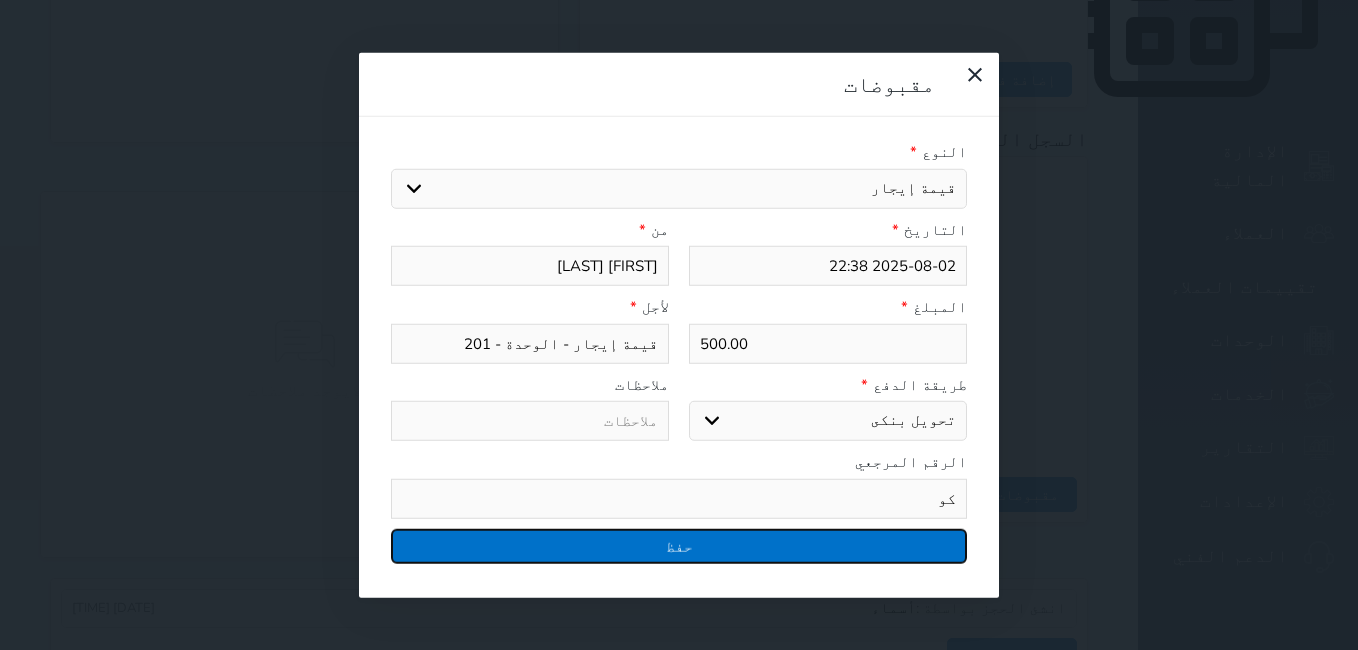 click on "حفظ" at bounding box center (679, 545) 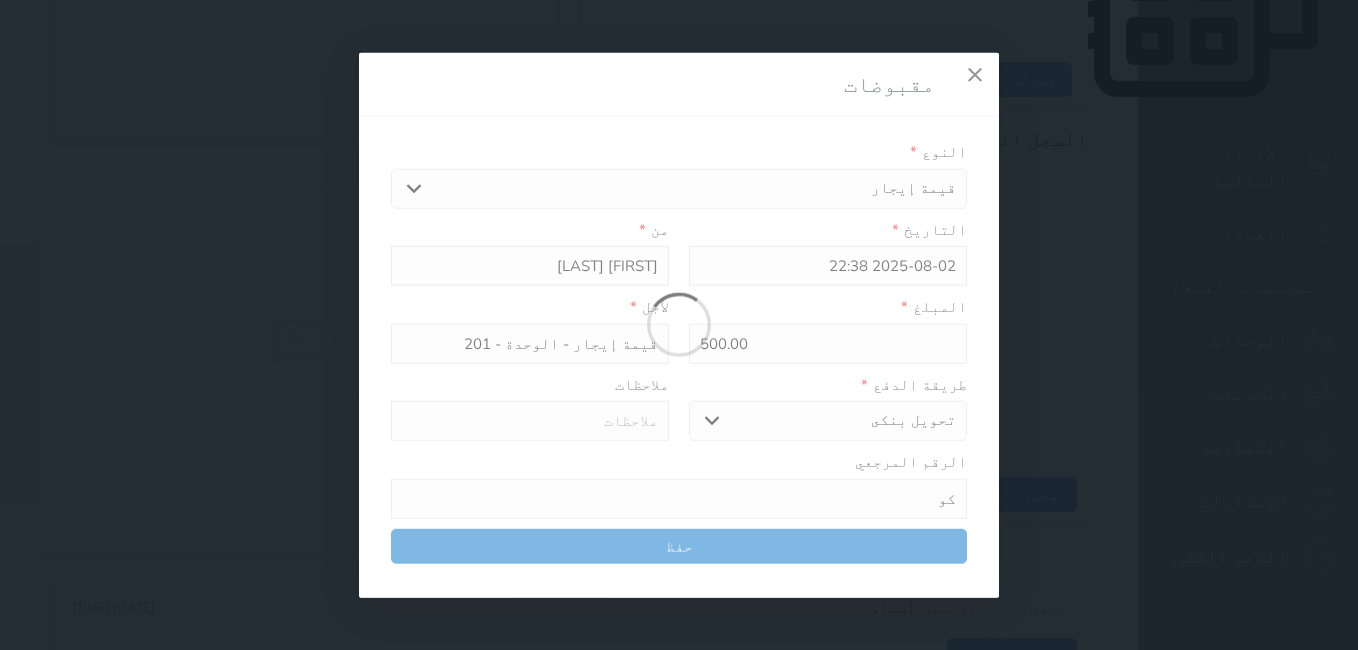 select 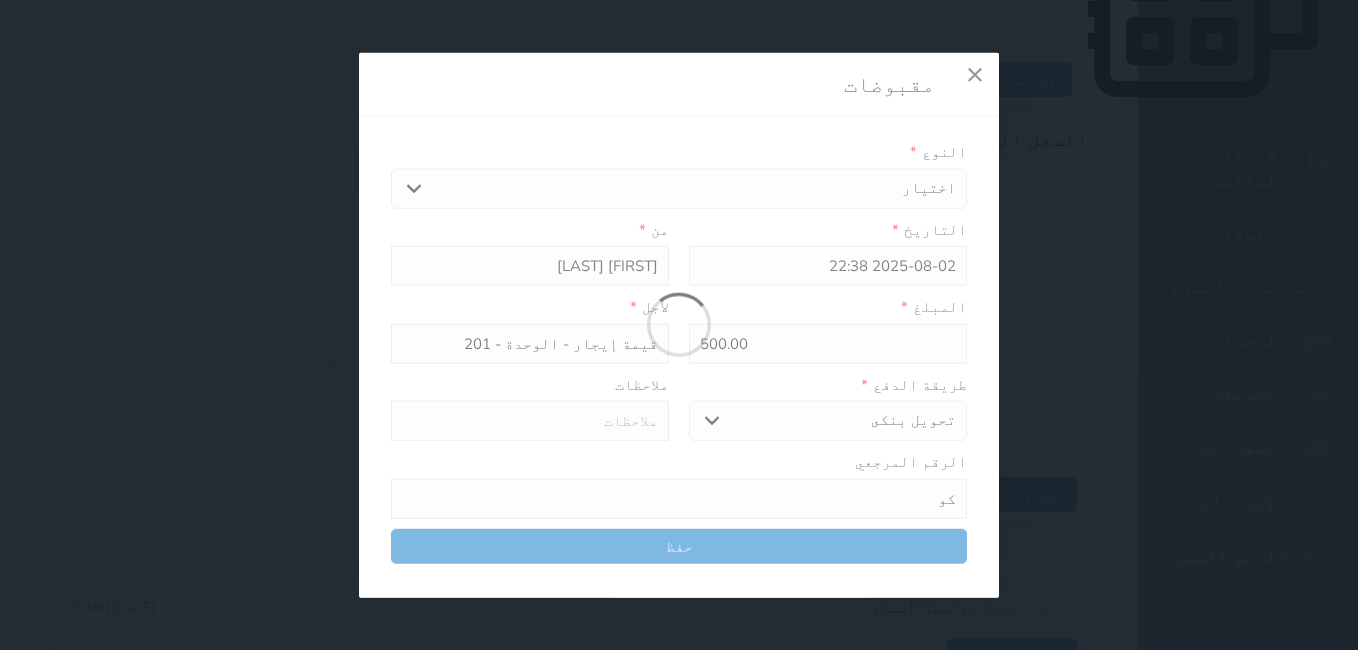 type 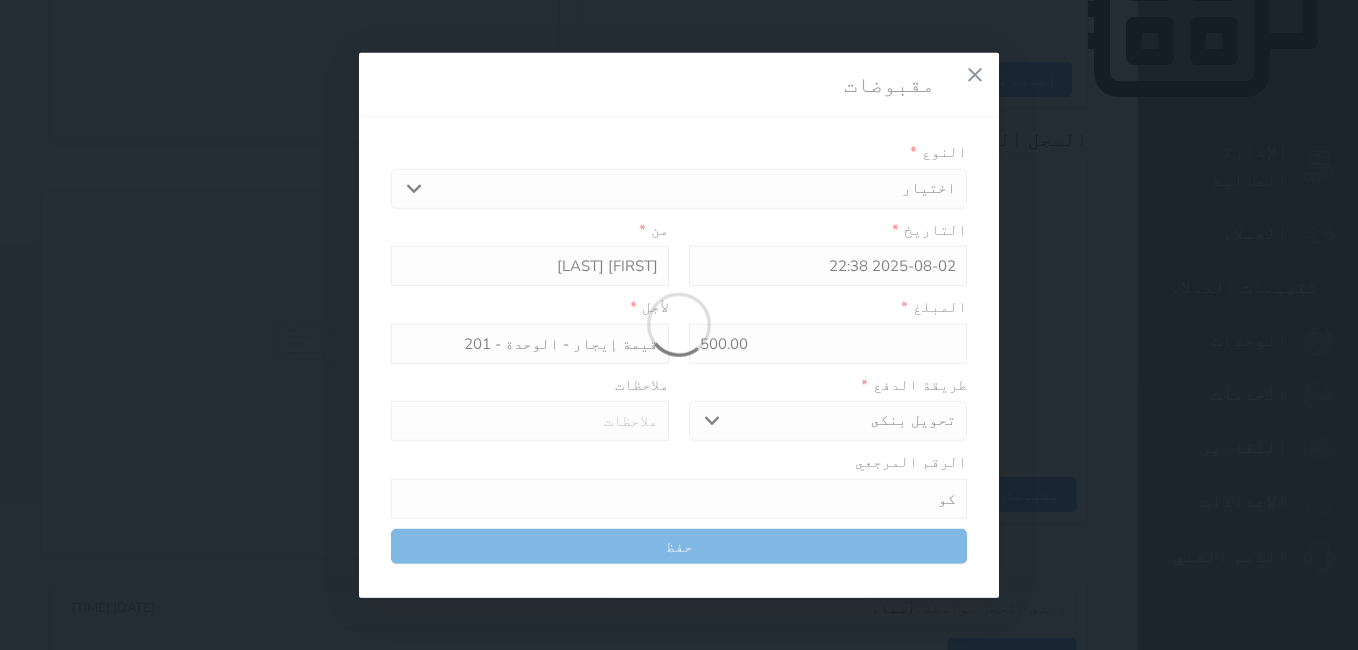type on "0" 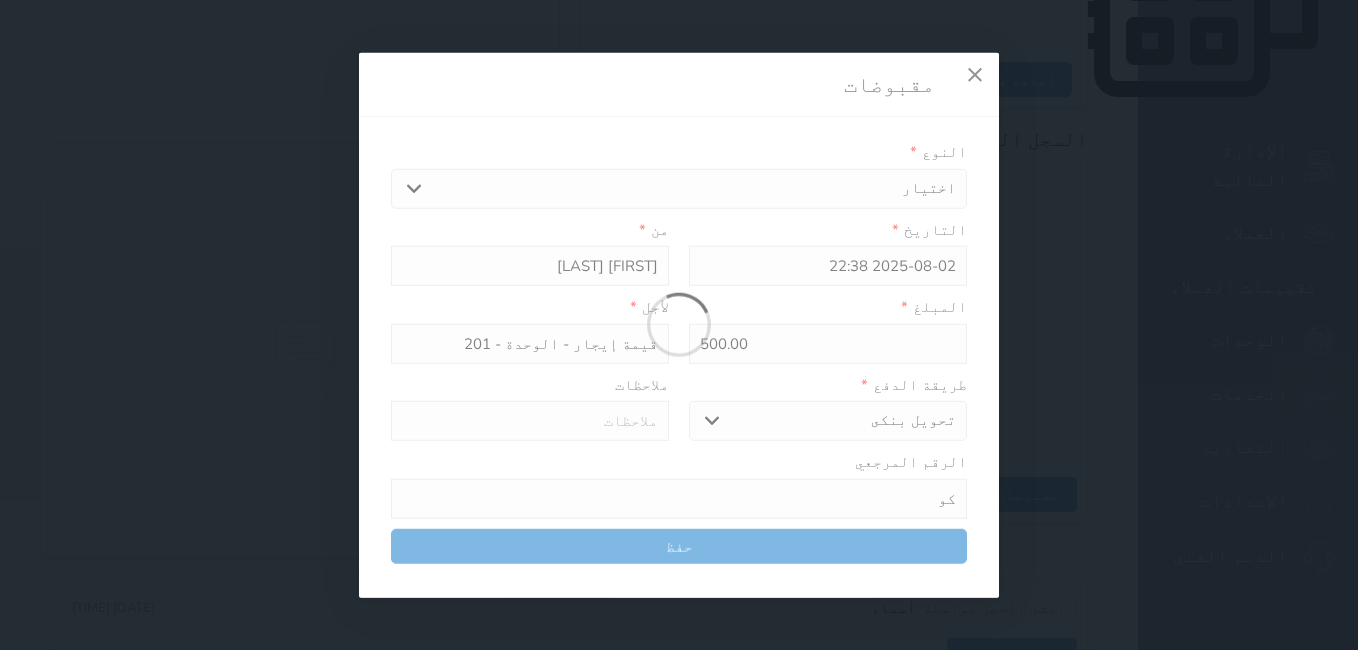 select 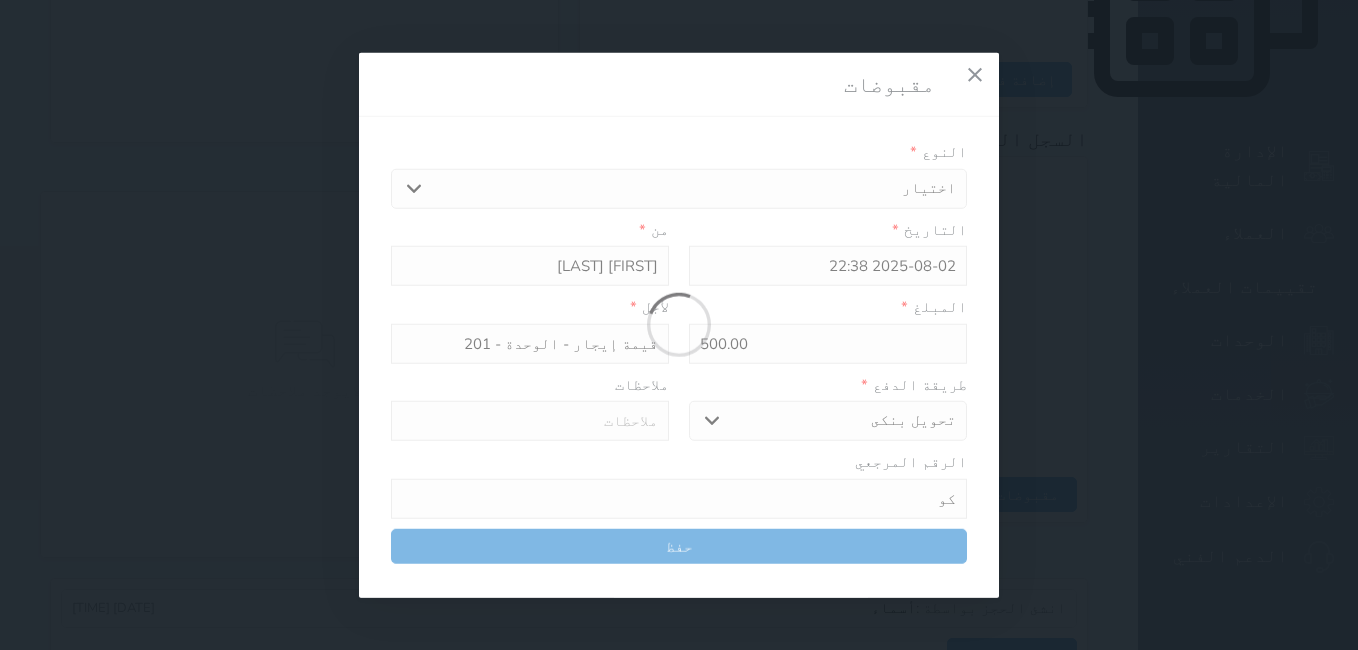 type on "0" 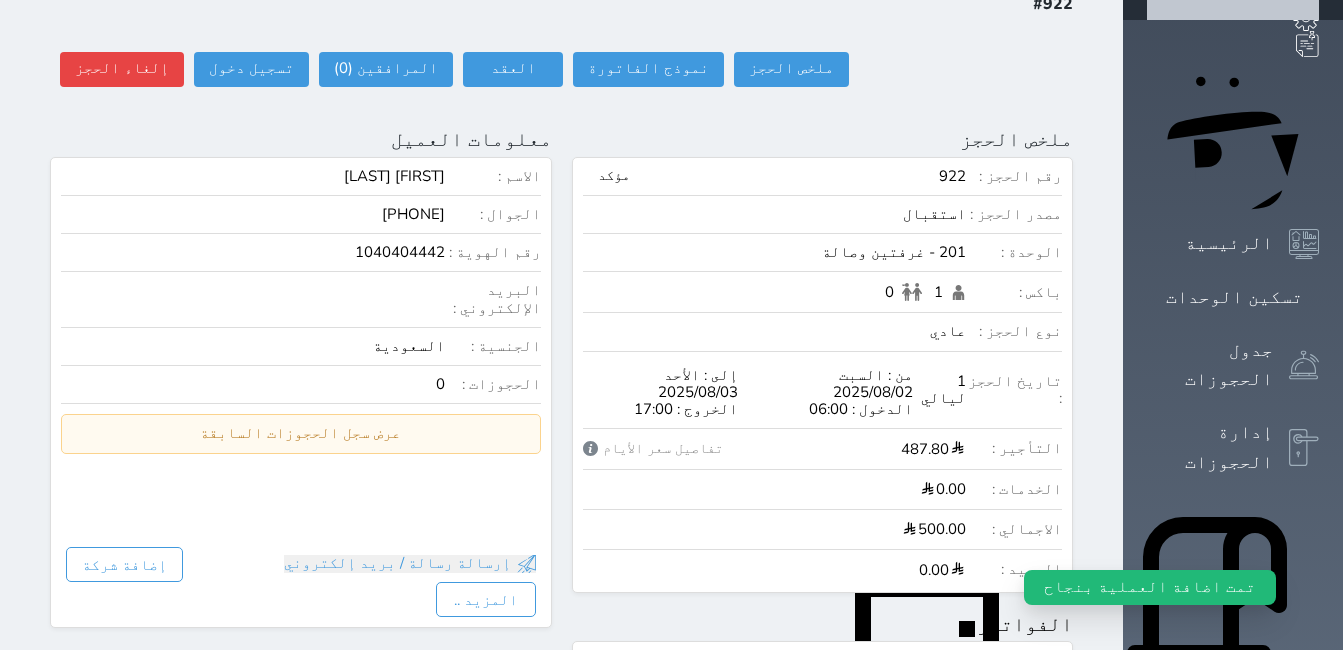 scroll, scrollTop: 0, scrollLeft: 0, axis: both 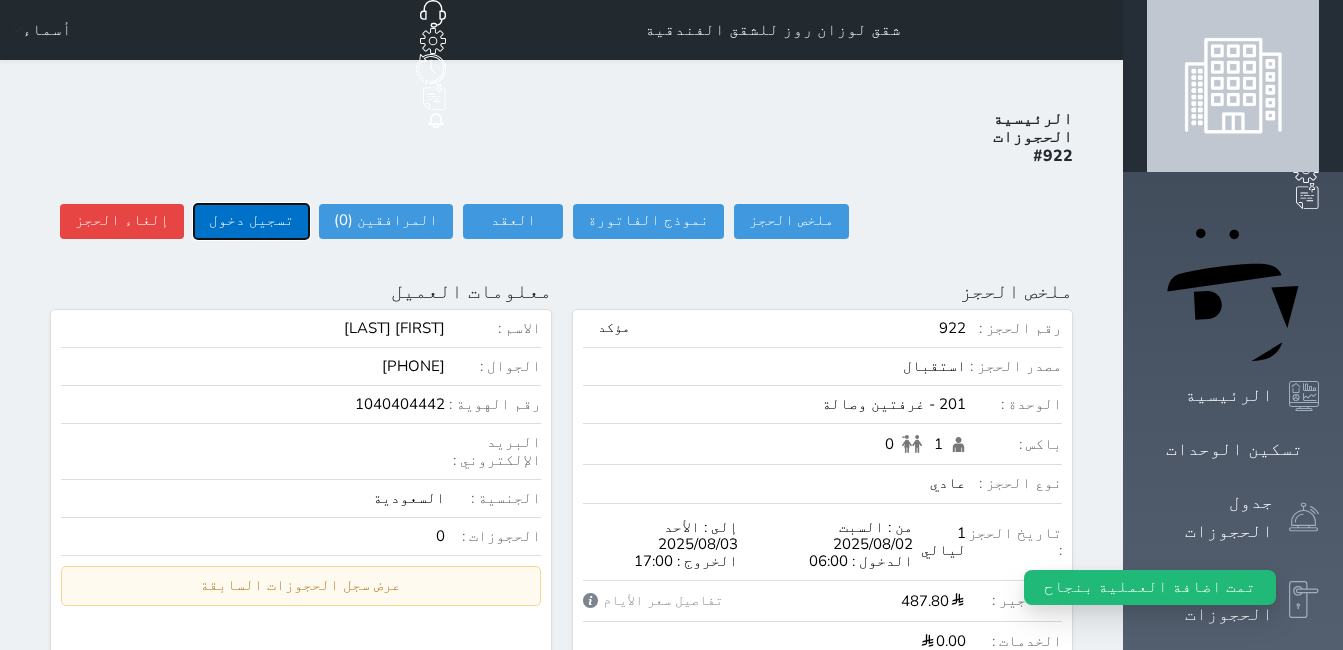 click on "تسجيل دخول" at bounding box center [251, 221] 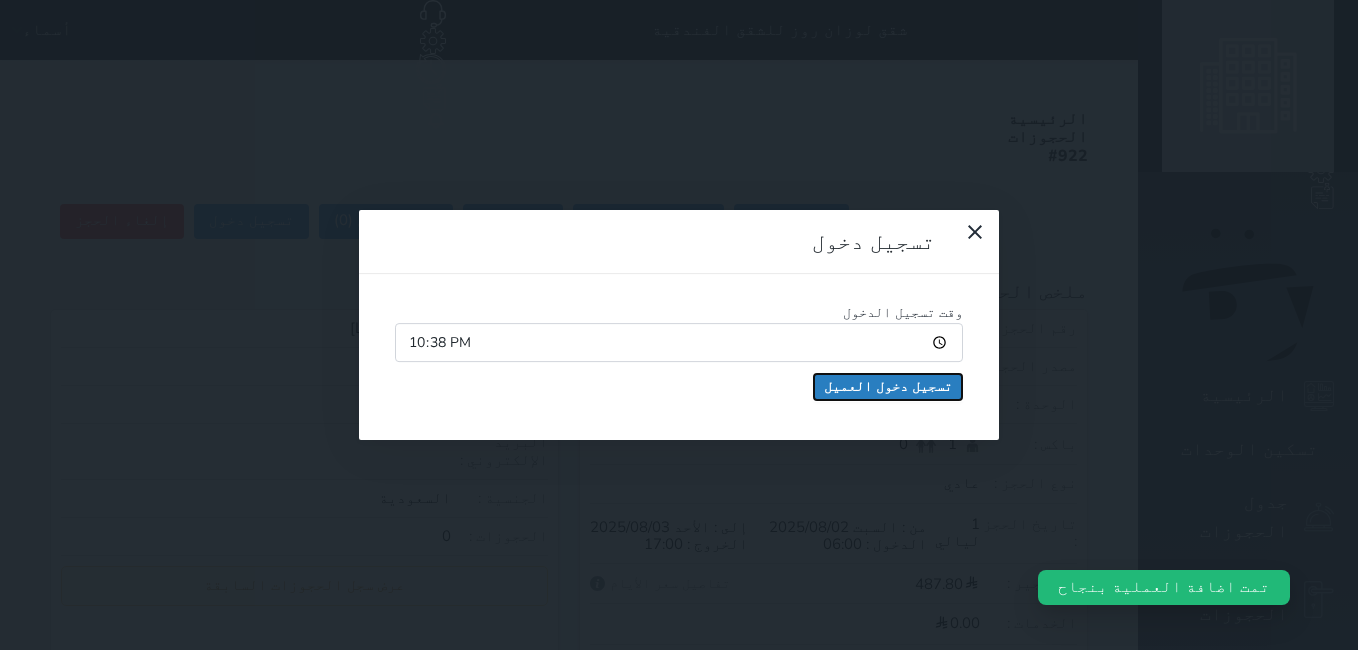 click on "تسجيل دخول العميل" at bounding box center (888, 387) 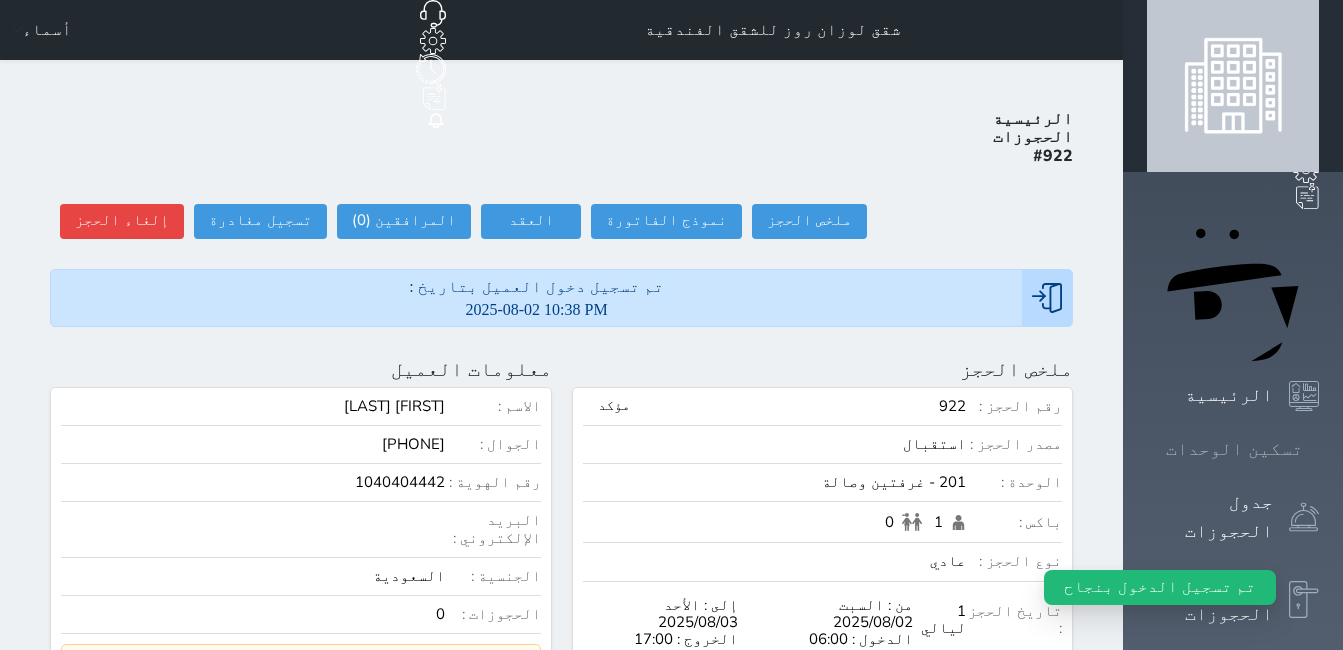 click on "تسكين الوحدات" at bounding box center (1233, 449) 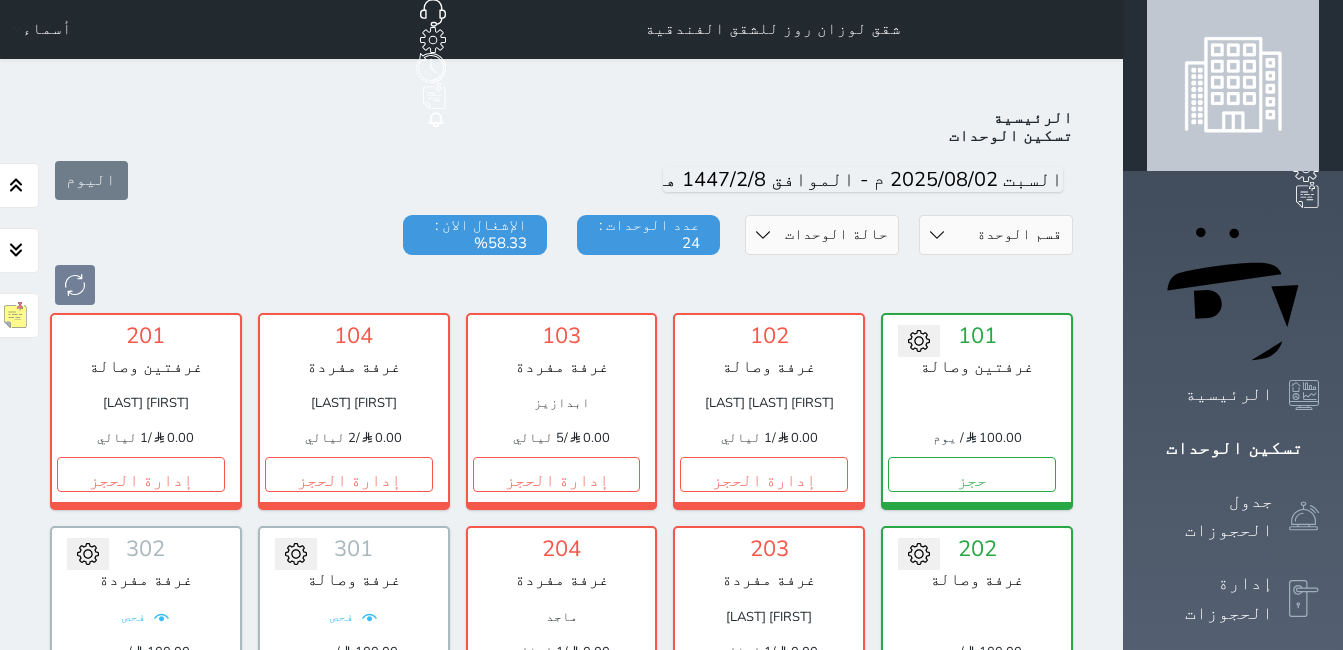 scroll, scrollTop: 0, scrollLeft: 0, axis: both 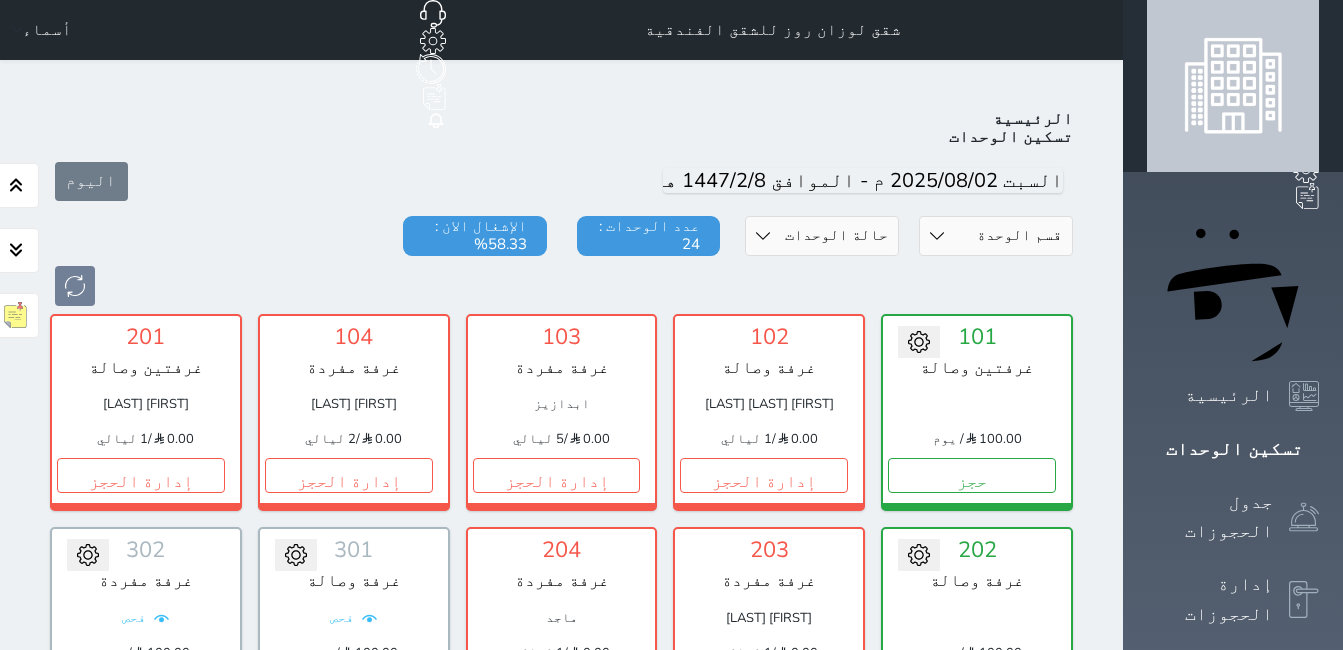 click on "أسماء" at bounding box center (47, 30) 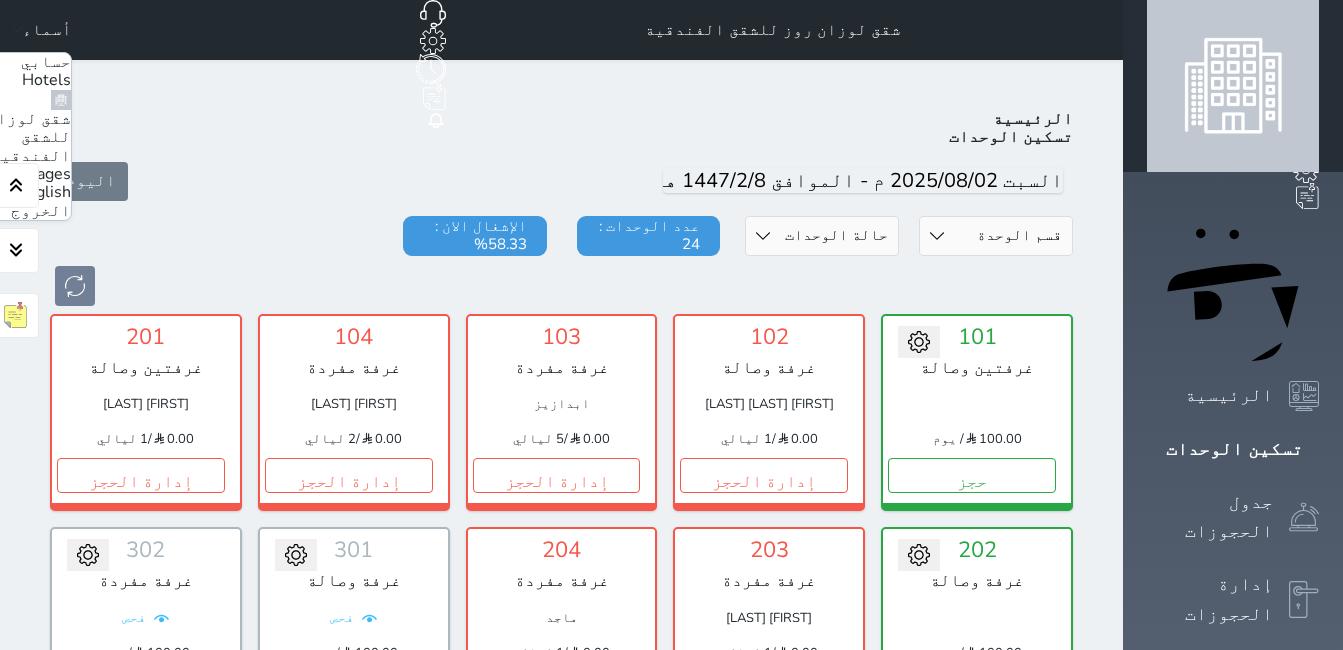 click on "الخروج" at bounding box center [41, 211] 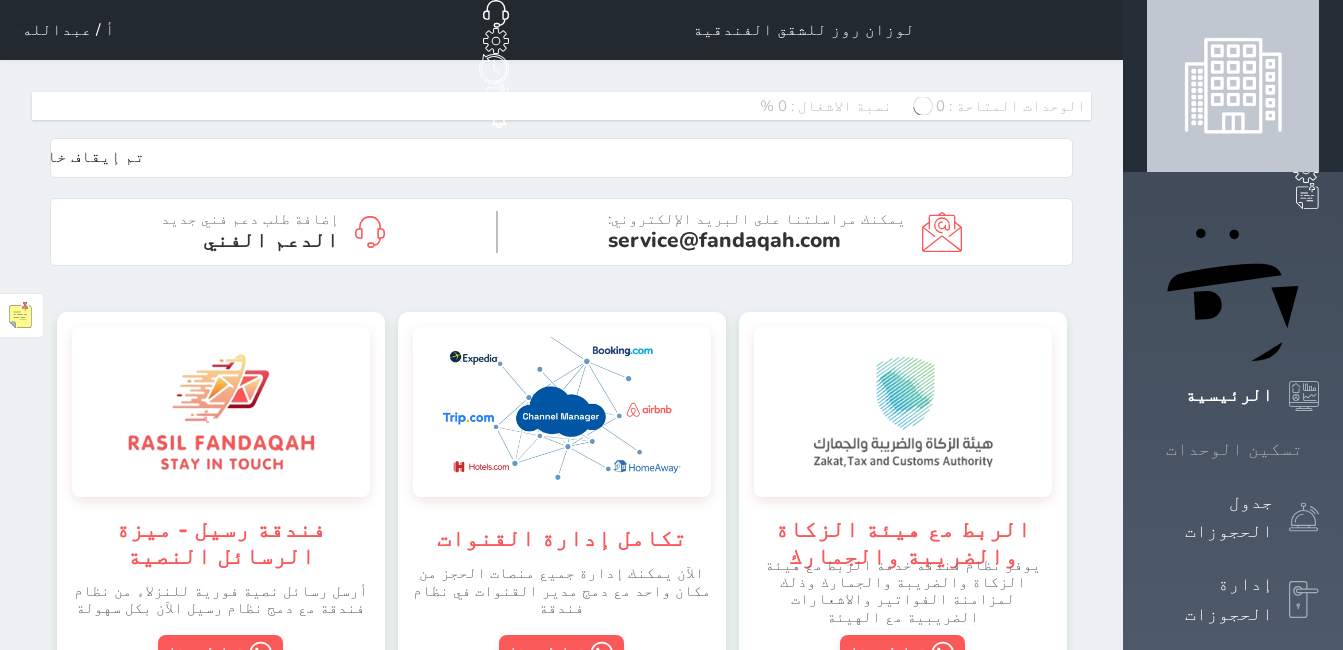 scroll, scrollTop: 0, scrollLeft: 0, axis: both 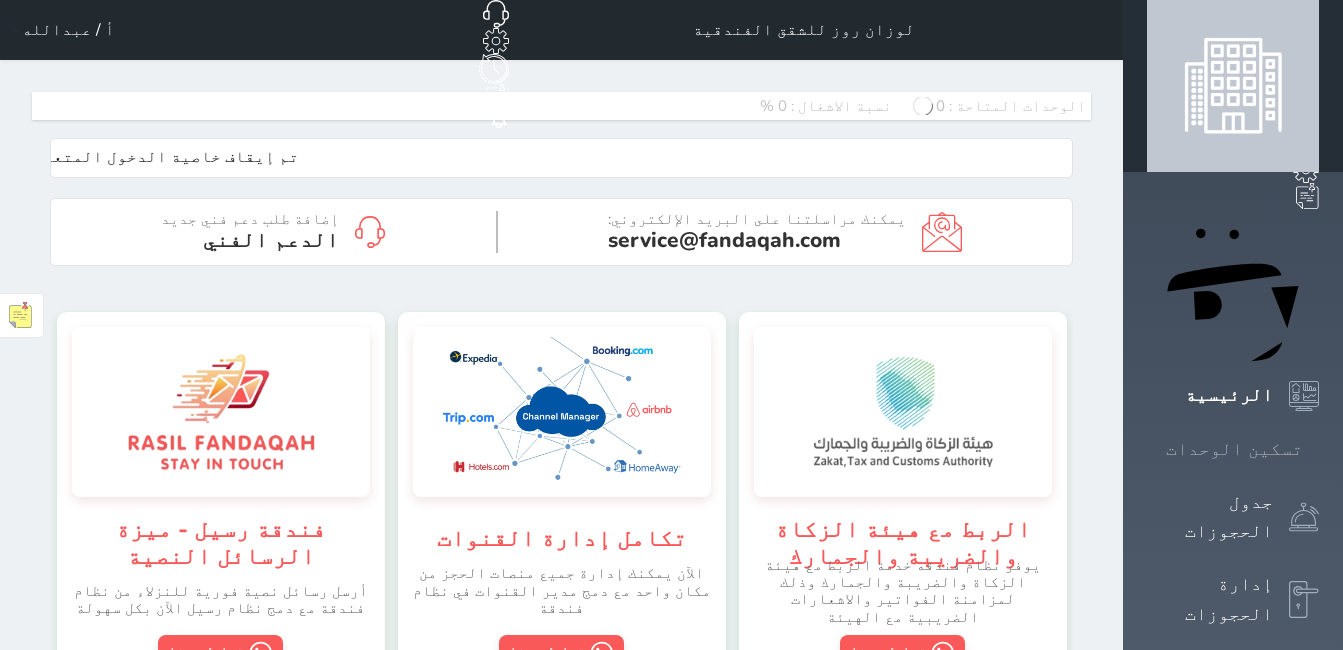 click 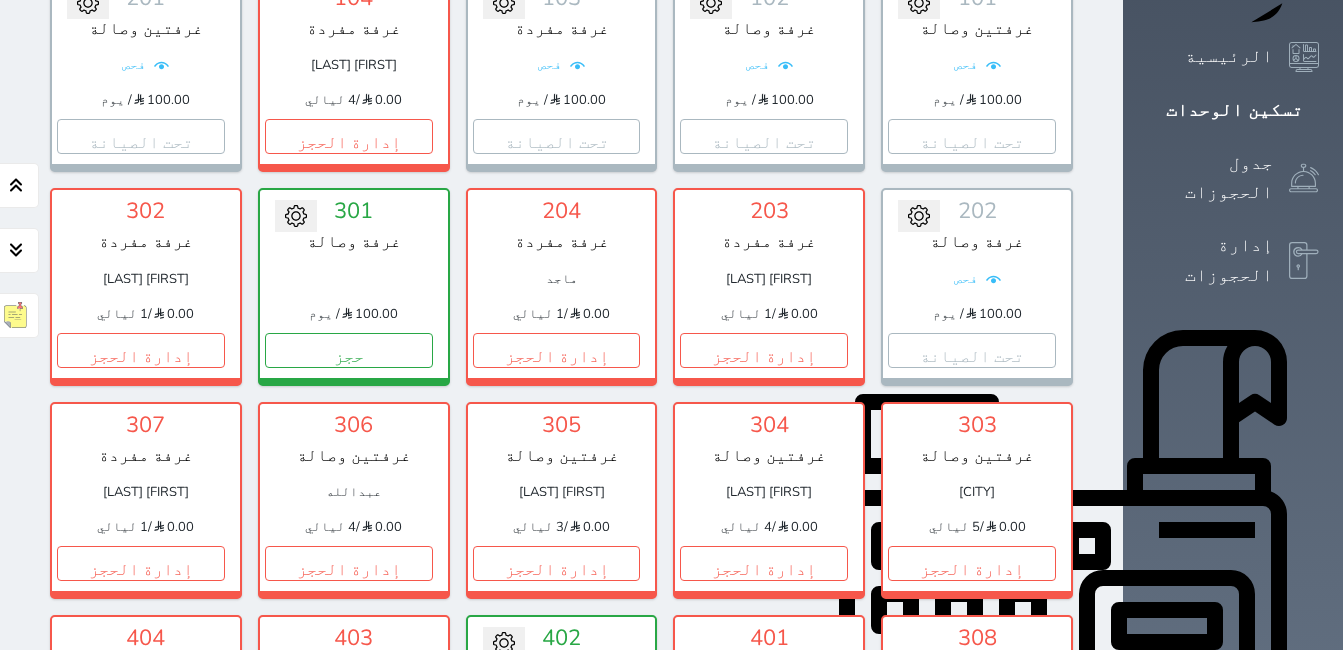 scroll, scrollTop: 578, scrollLeft: 0, axis: vertical 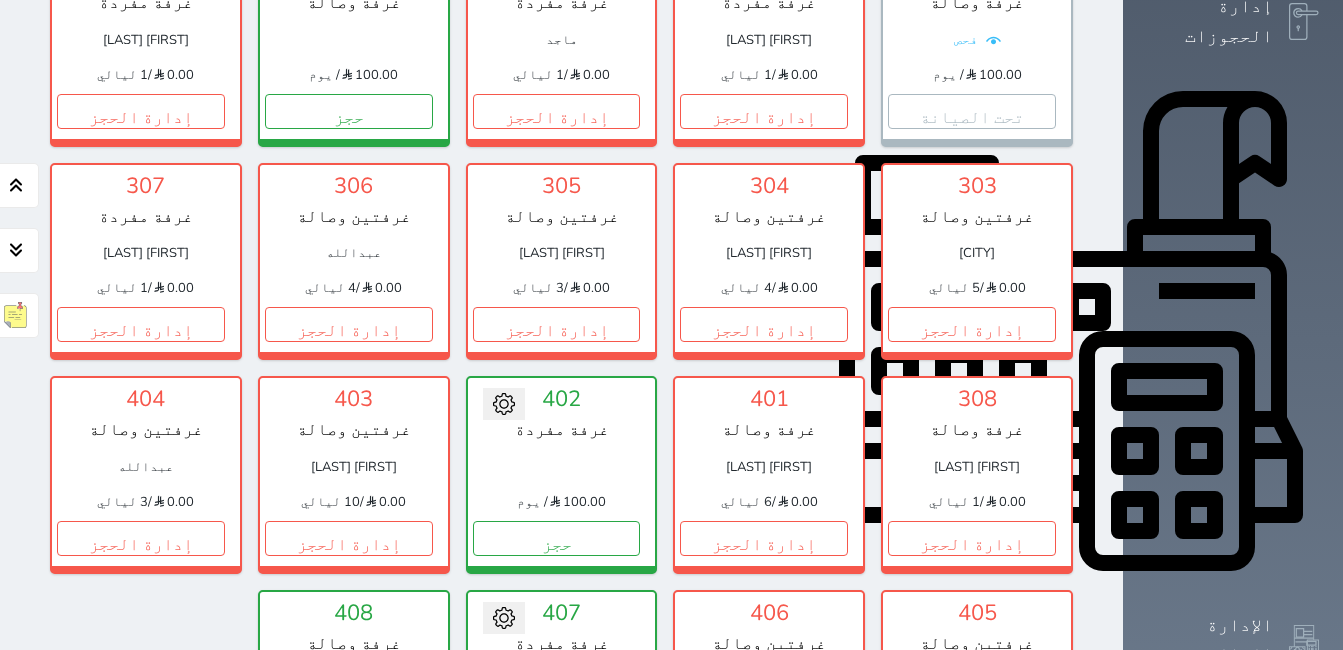 click on "1" at bounding box center (415, 751) 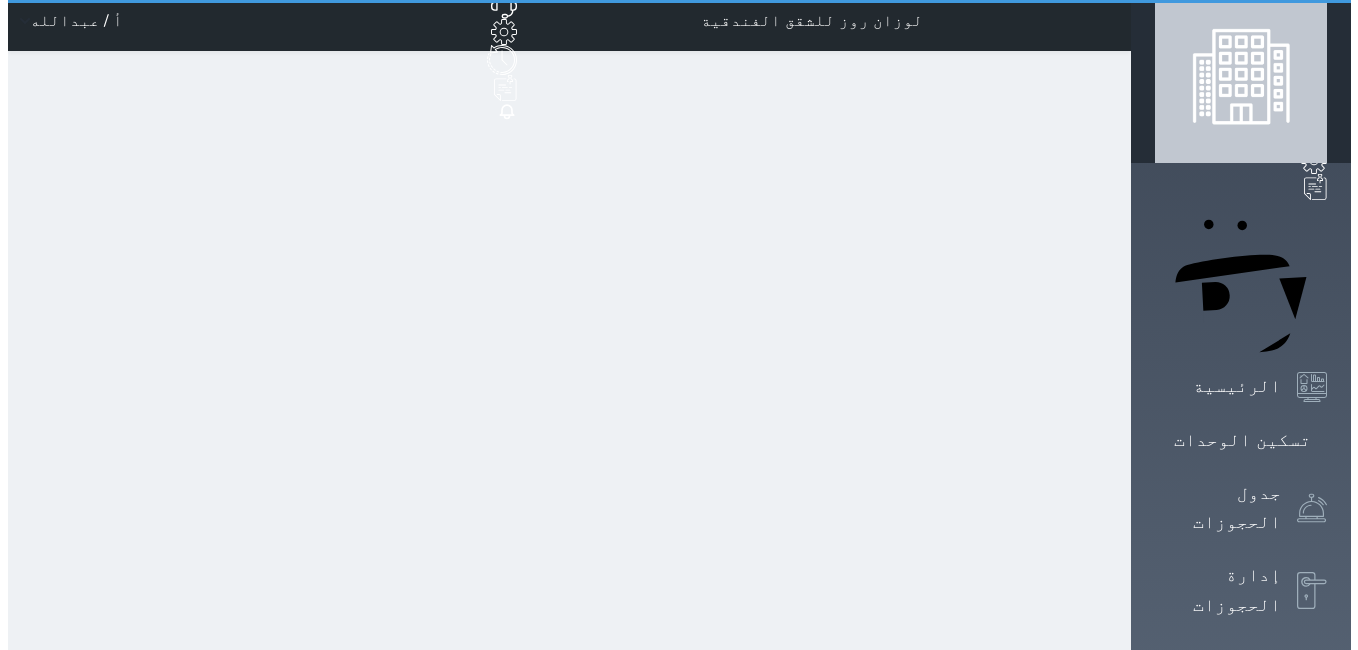 scroll, scrollTop: 0, scrollLeft: 0, axis: both 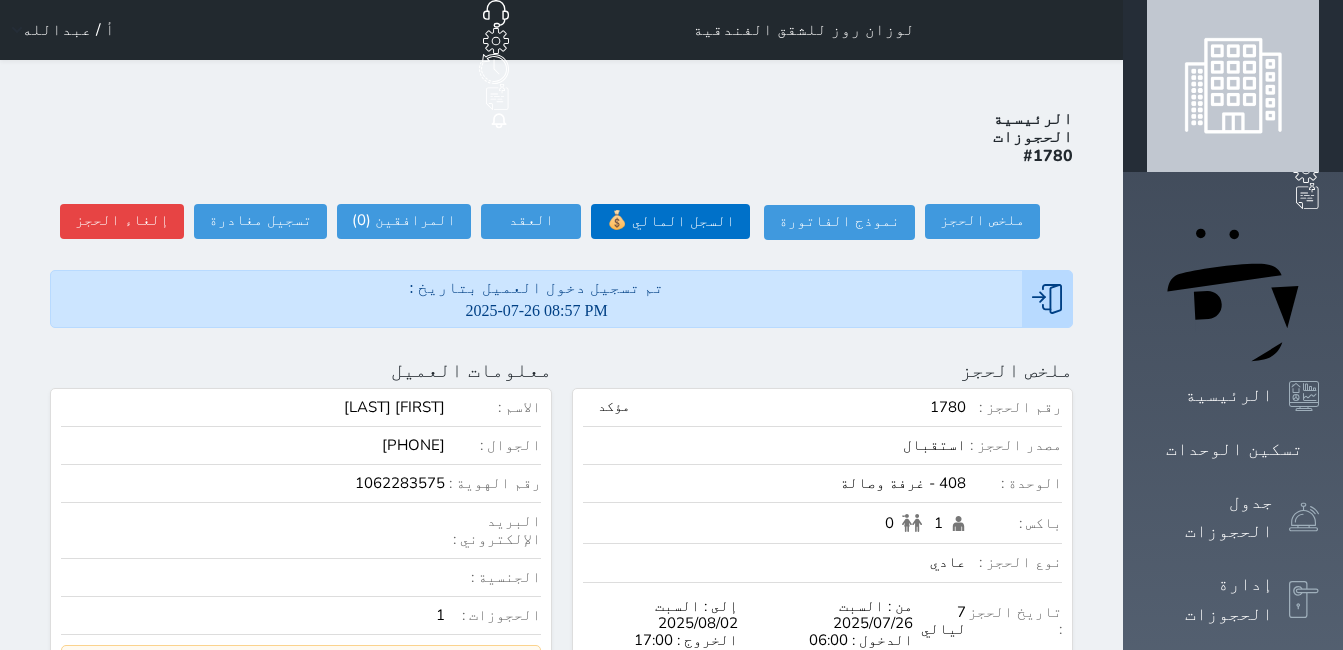 select 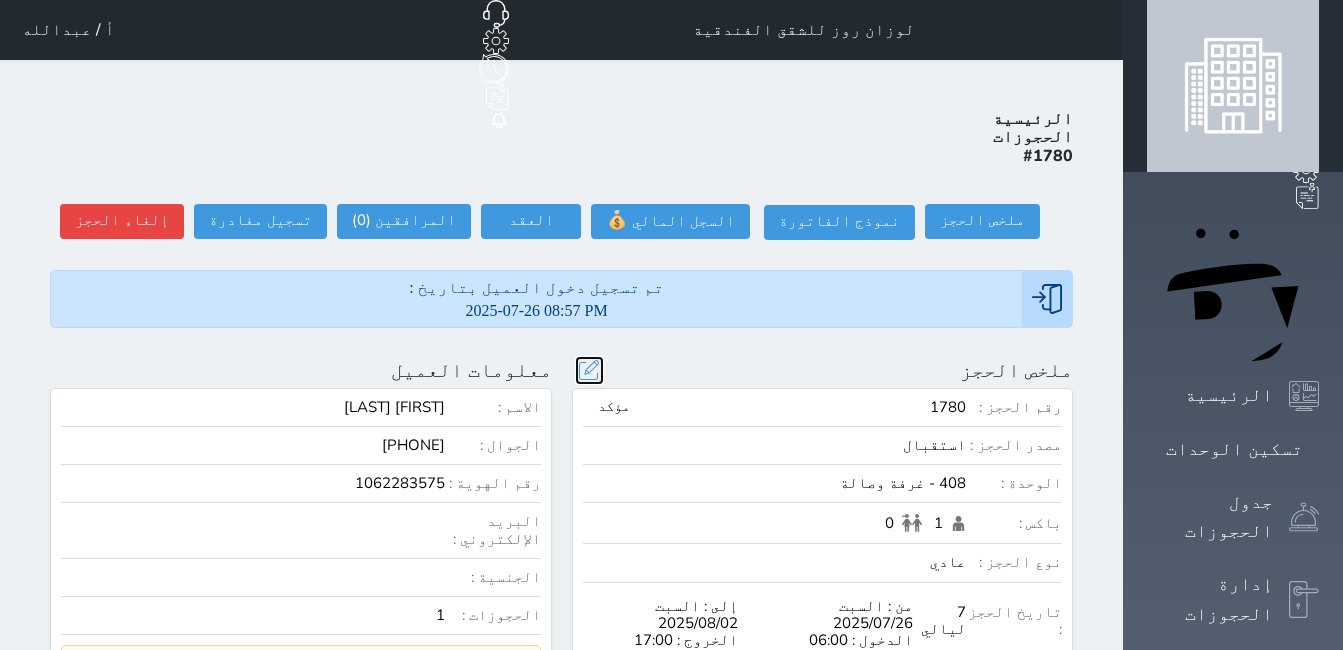 click at bounding box center [589, 370] 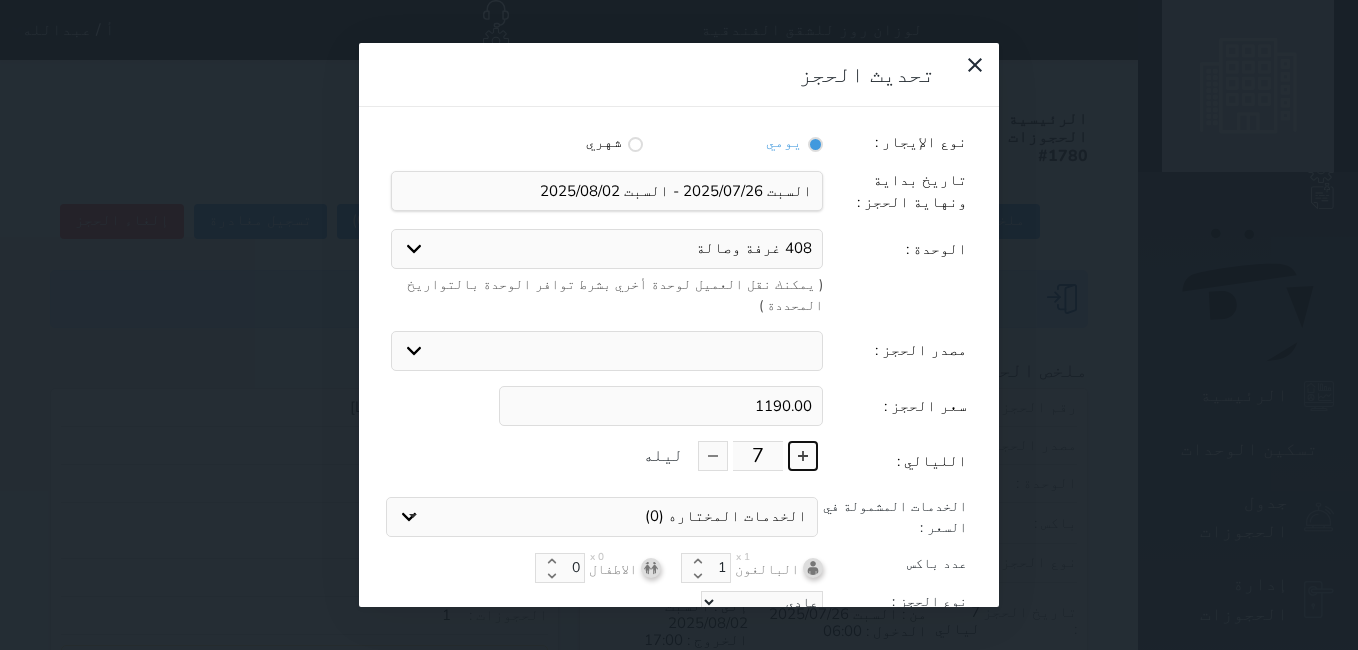 click at bounding box center (803, 456) 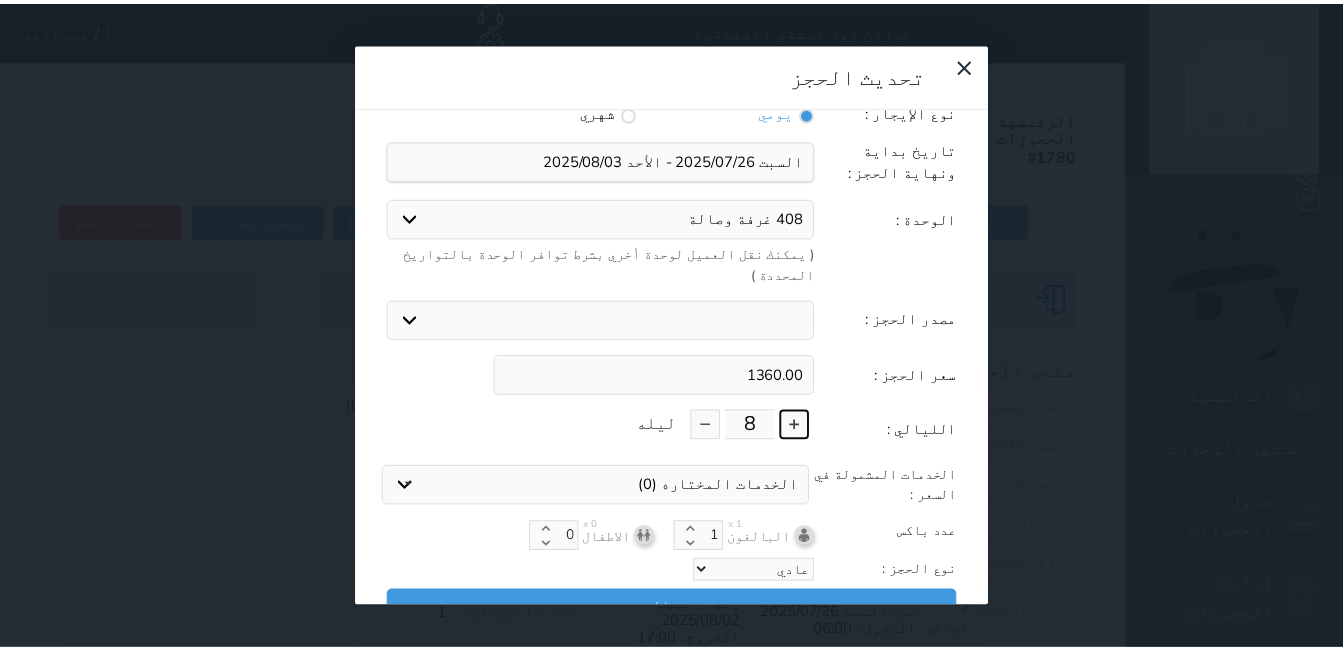 scroll, scrollTop: 45, scrollLeft: 0, axis: vertical 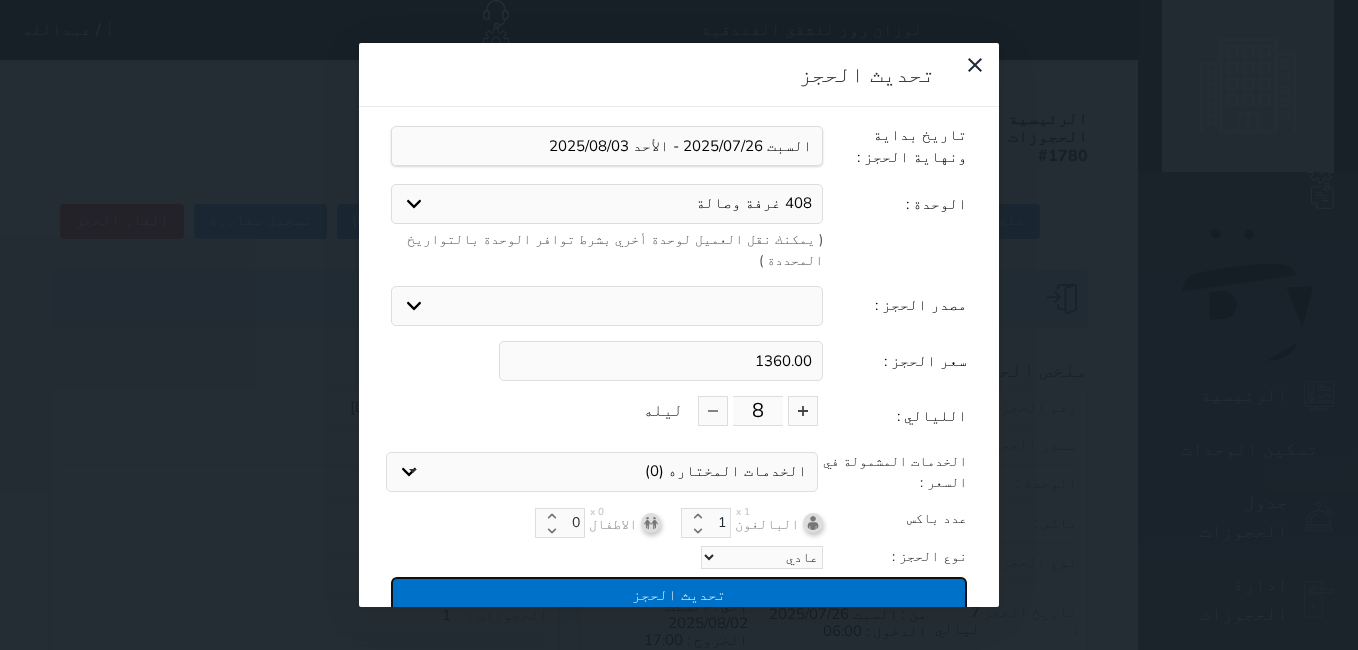 click on "تحديث الحجز" at bounding box center (679, 594) 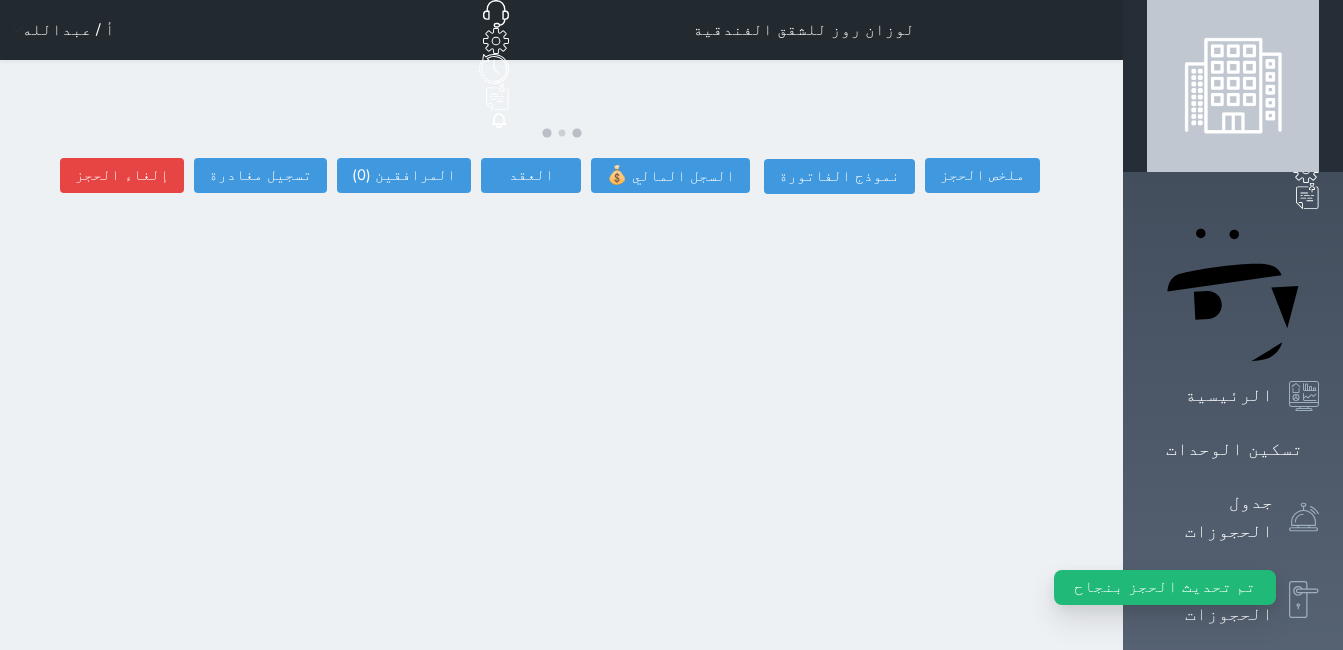 select 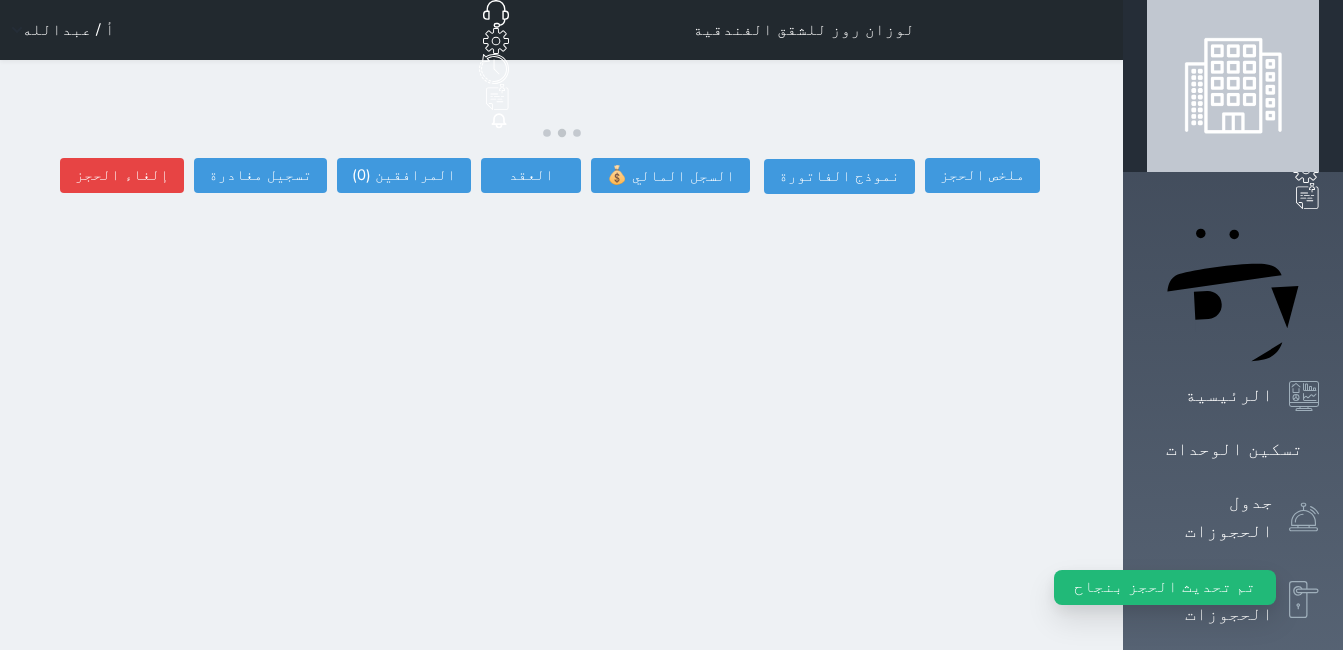 select 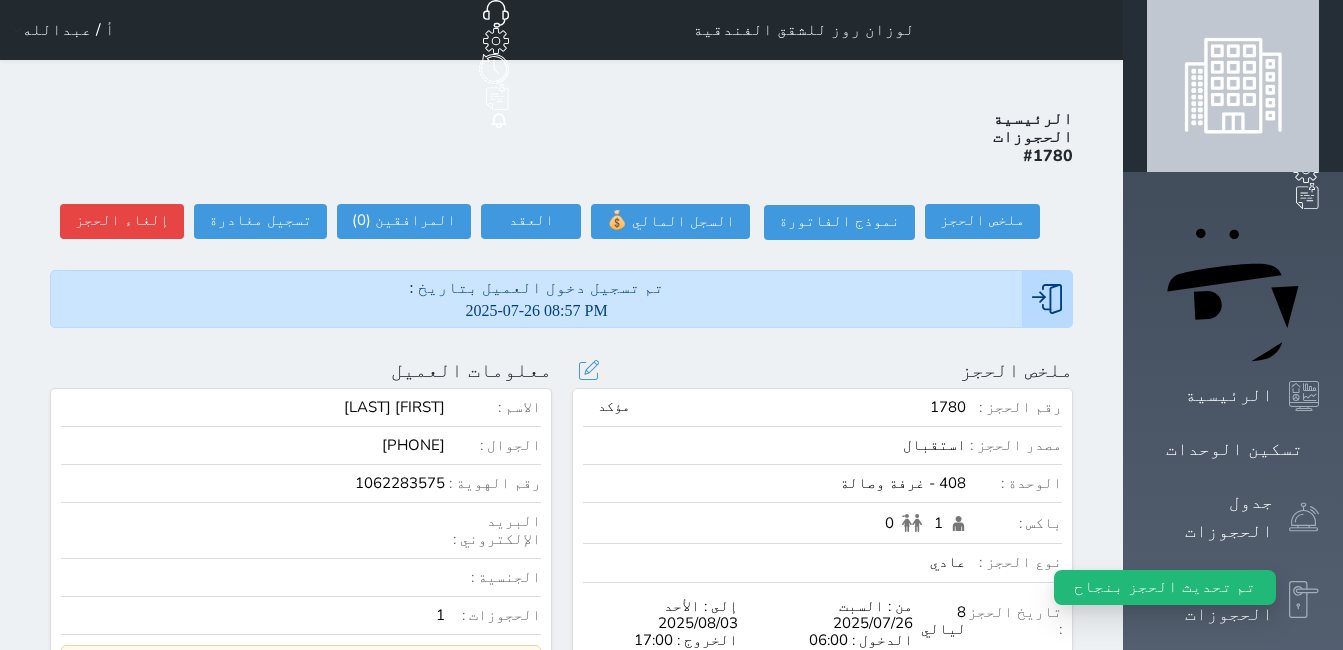 select 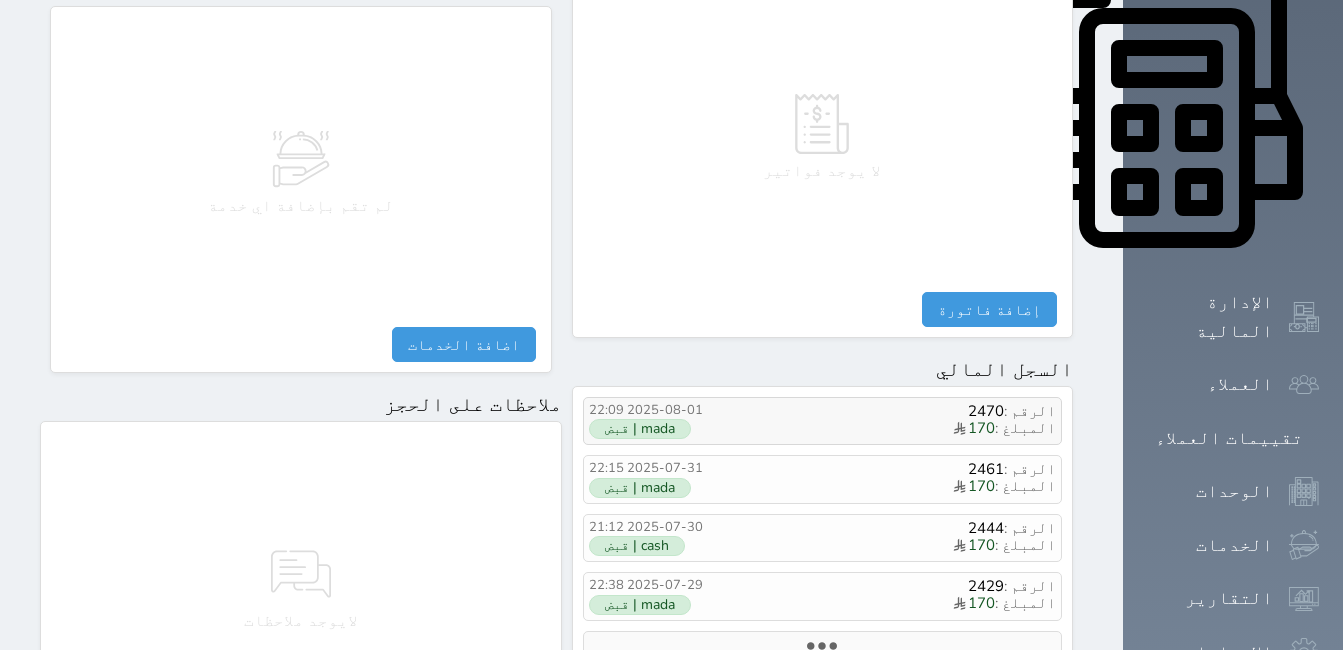 scroll, scrollTop: 1076, scrollLeft: 0, axis: vertical 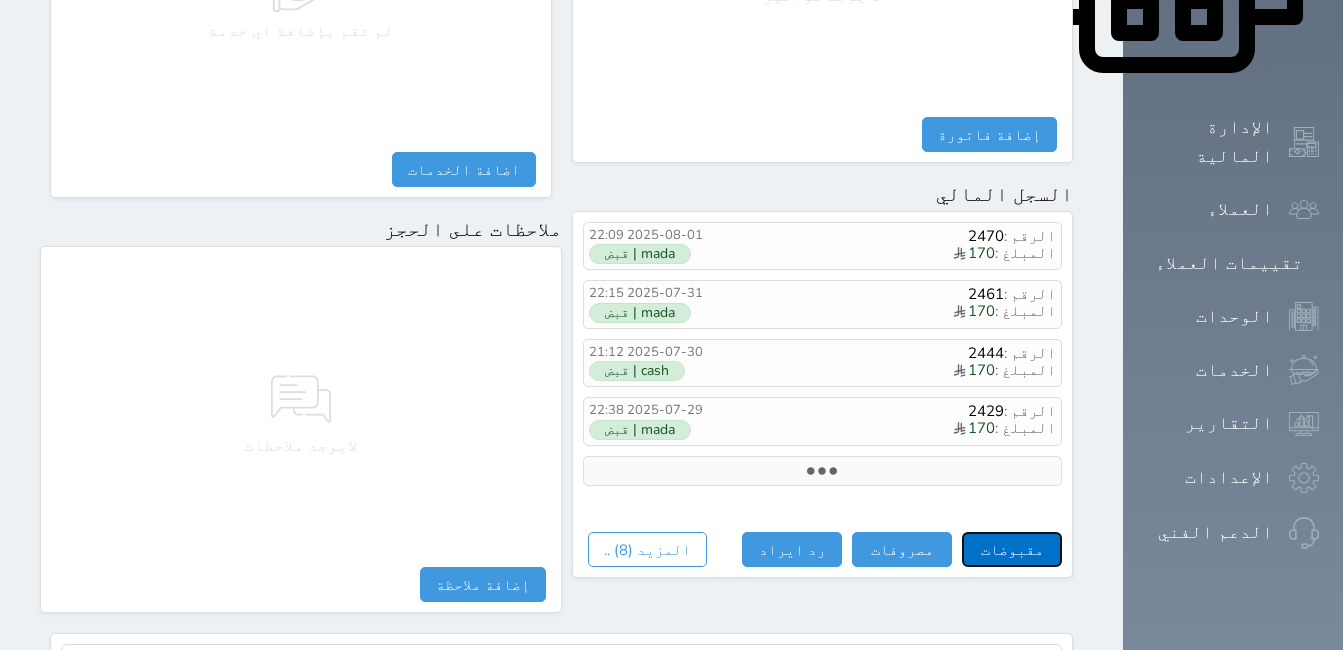 click on "مقبوضات" at bounding box center [1012, 549] 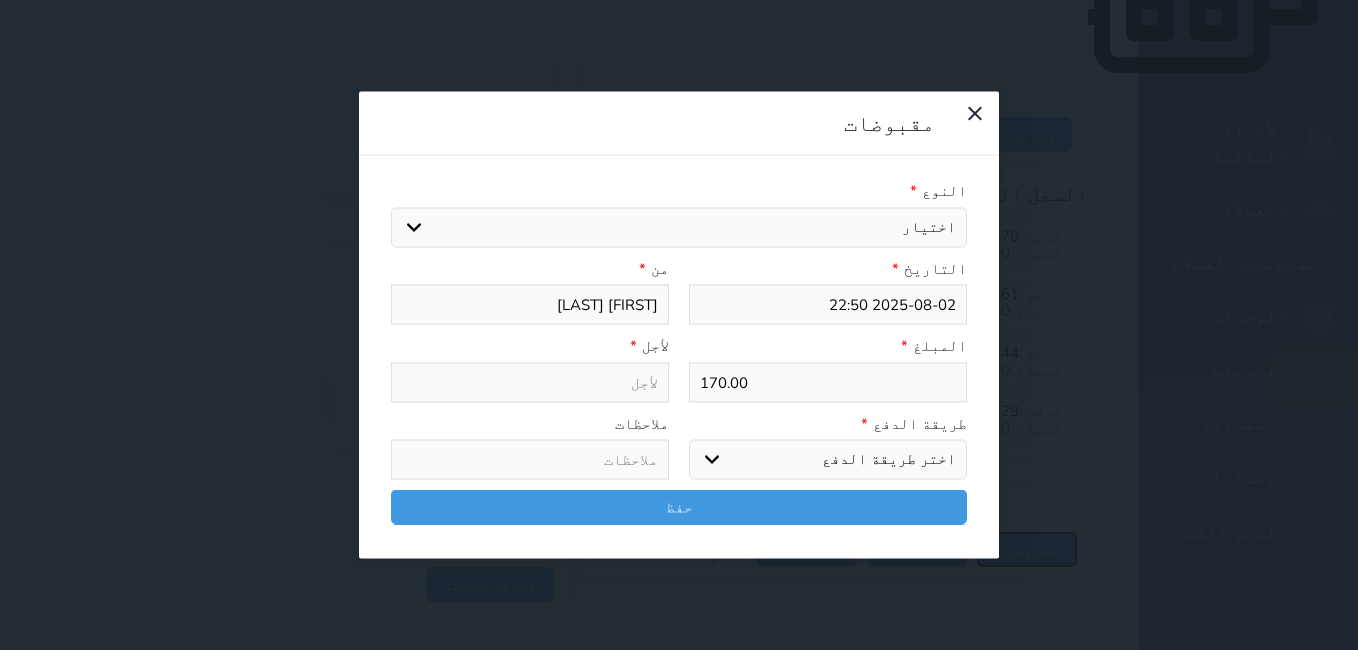 select 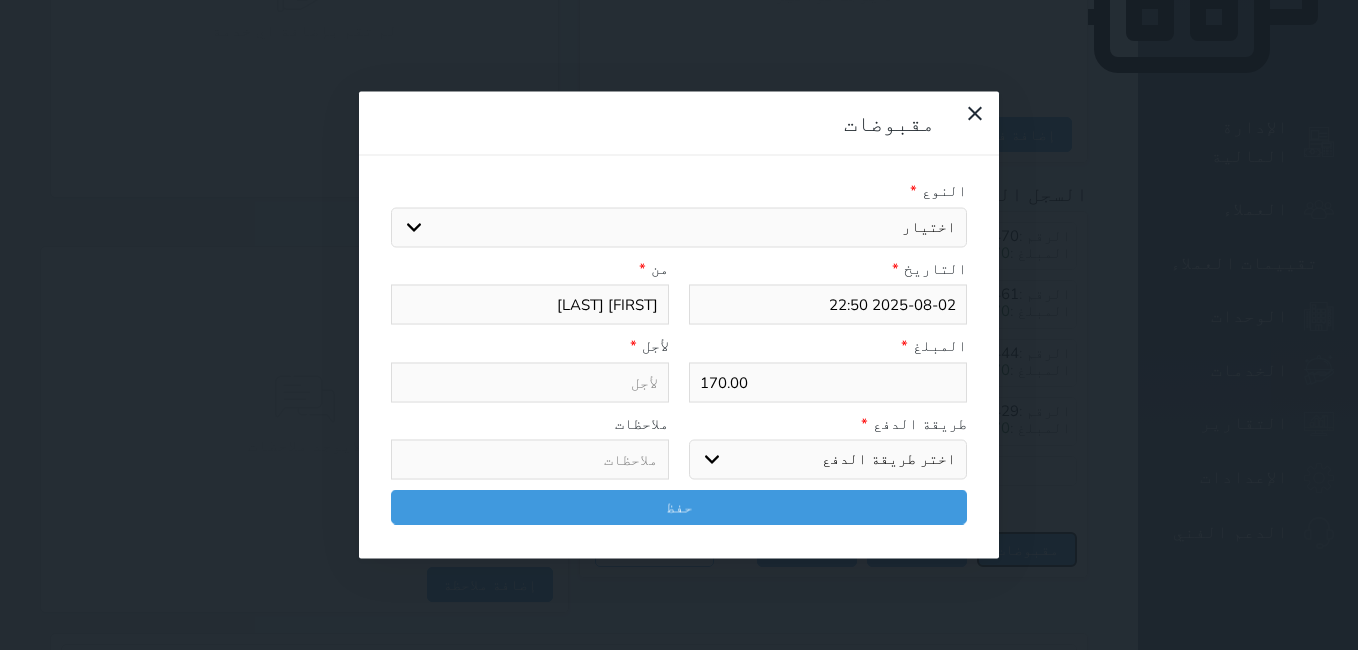 select 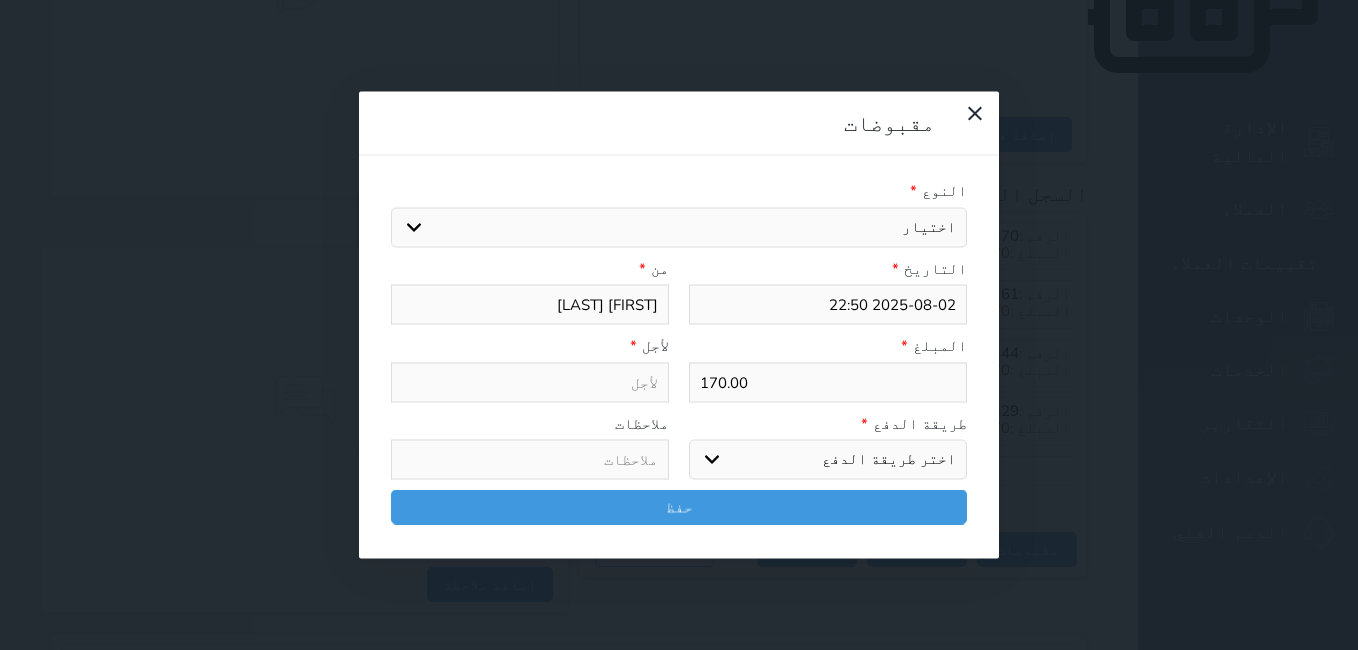 click on "اختيار   مقبوضات عامة قيمة إيجار فواتير تامين عربون لا ينطبق آخر مغسلة واي فاي - الإنترنت مواقف السيارات طعام الأغذية والمشروبات مشروبات المشروبات الباردة المشروبات الساخنة الإفطار غداء عشاء مخبز و كعك حمام سباحة الصالة الرياضية سبا و خدمات الجمال اختيار وإسقاط (خدمات النقل) ميني بار كابل - تلفزيون سرير إضافي تصفيف الشعر التسوق خدمات الجولات السياحية المنظمة خدمات الدليل السياحي" at bounding box center [679, 227] 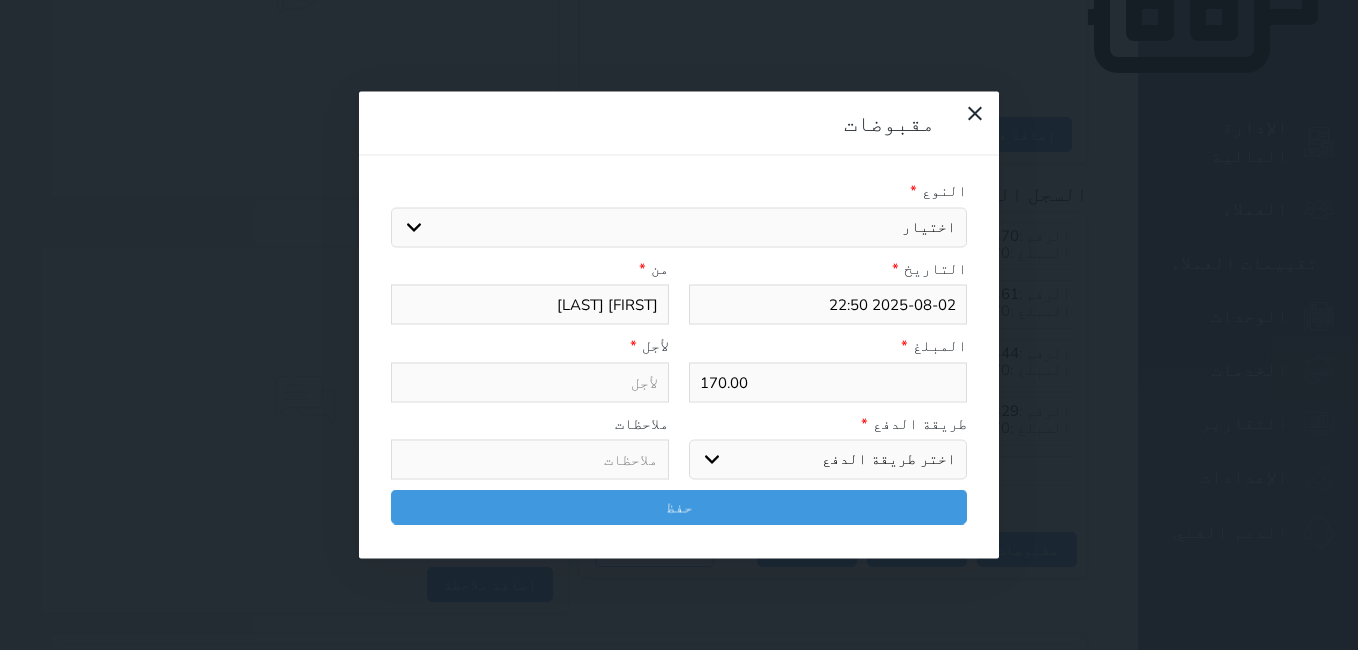 select on "143860" 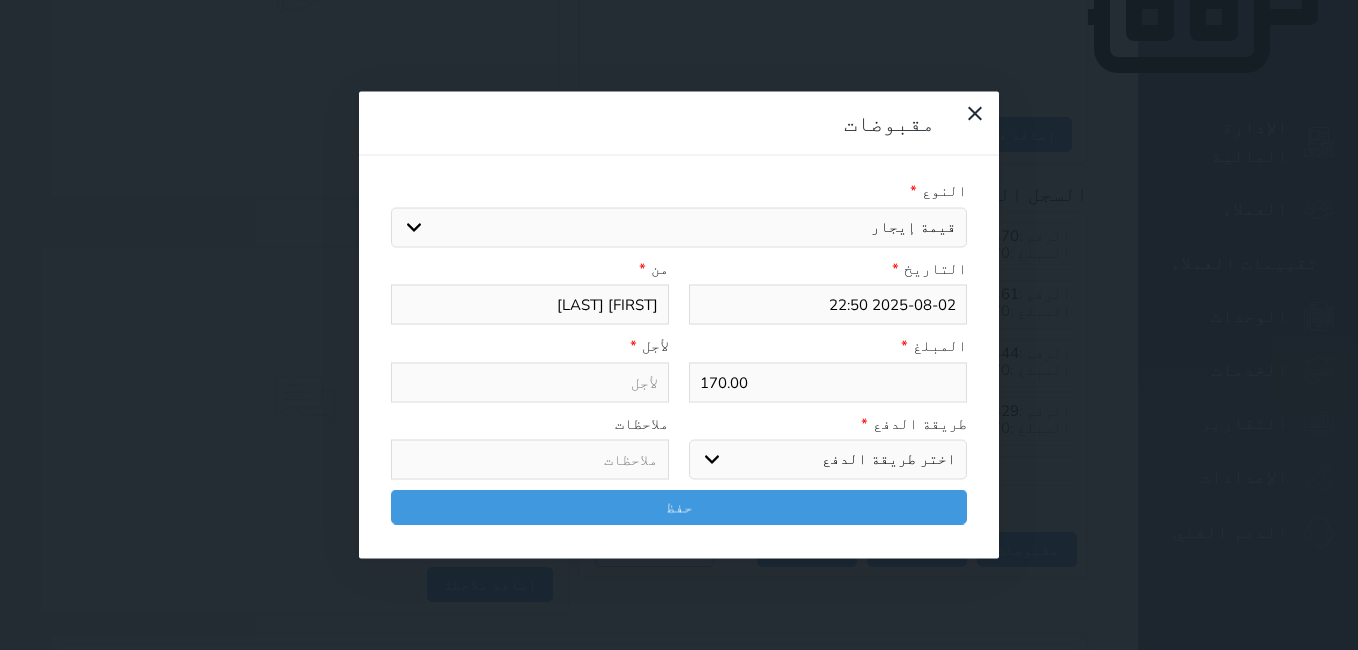 click on "اختيار   مقبوضات عامة قيمة إيجار فواتير تامين عربون لا ينطبق آخر مغسلة واي فاي - الإنترنت مواقف السيارات طعام الأغذية والمشروبات مشروبات المشروبات الباردة المشروبات الساخنة الإفطار غداء عشاء مخبز و كعك حمام سباحة الصالة الرياضية سبا و خدمات الجمال اختيار وإسقاط (خدمات النقل) ميني بار كابل - تلفزيون سرير إضافي تصفيف الشعر التسوق خدمات الجولات السياحية المنظمة خدمات الدليل السياحي" at bounding box center [679, 227] 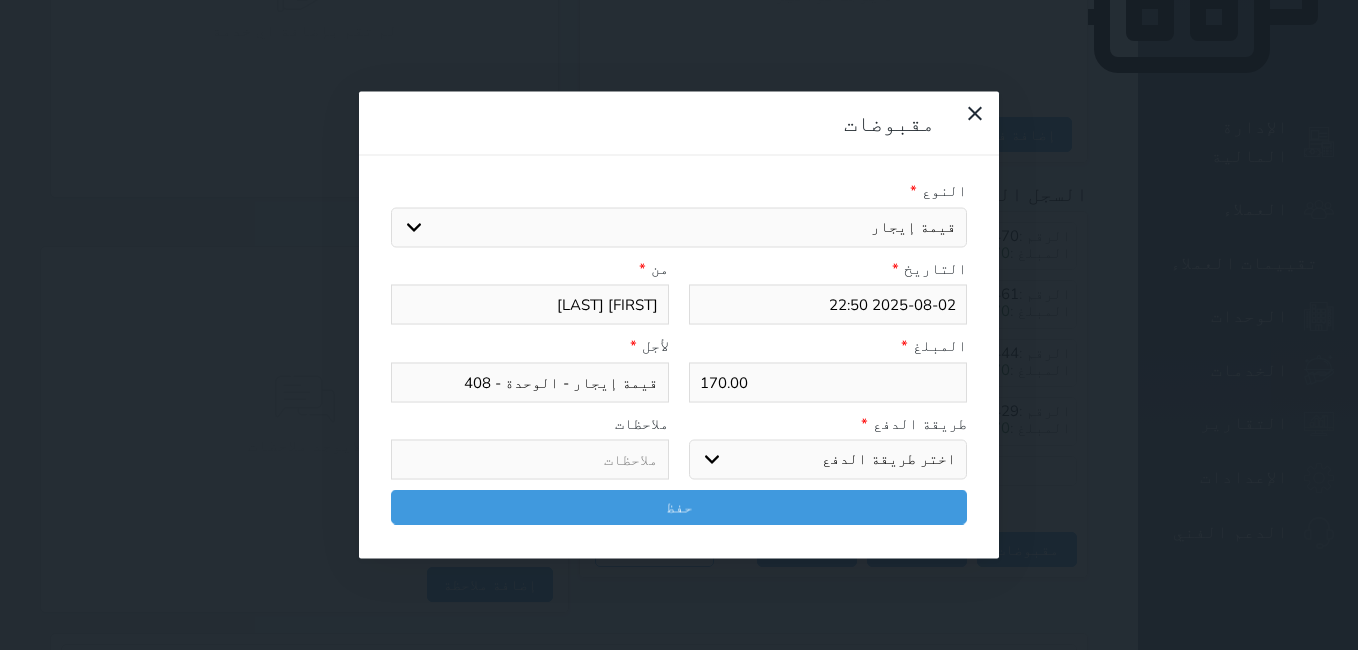 click on "اختر طريقة الدفع   دفع نقدى   تحويل بنكى   مدى   بطاقة ائتمان   آجل" at bounding box center [828, 460] 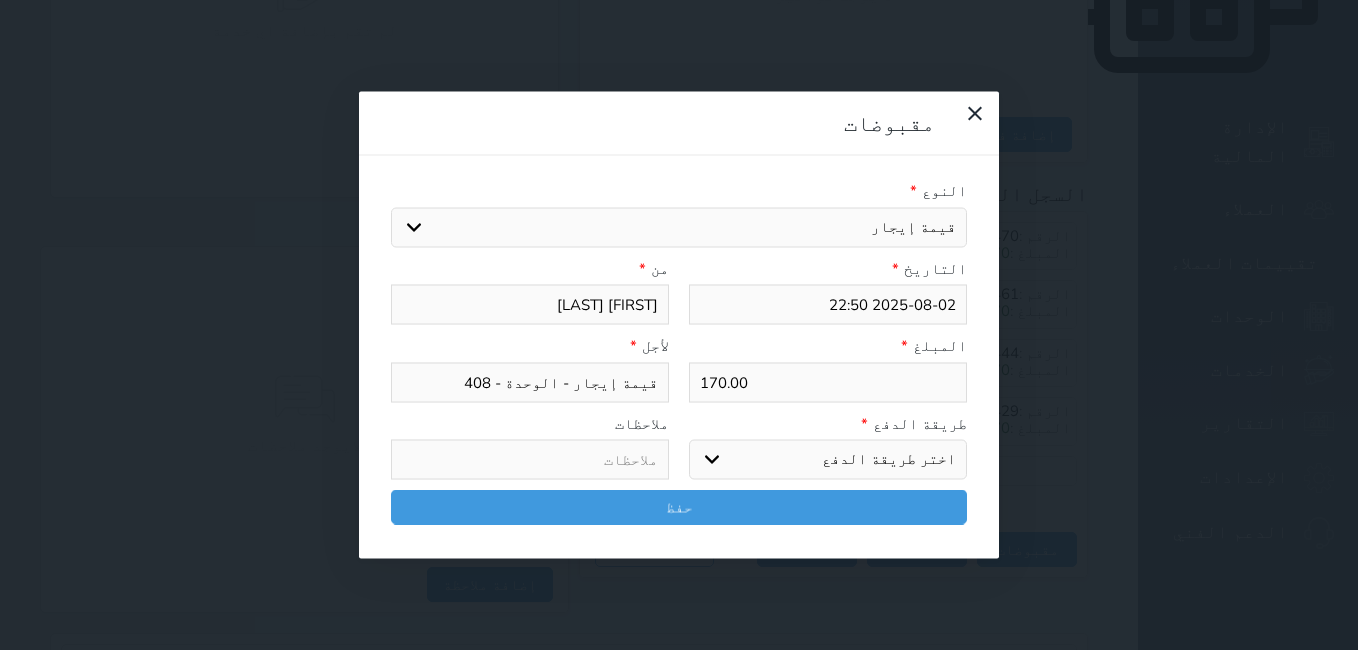 select on "mada" 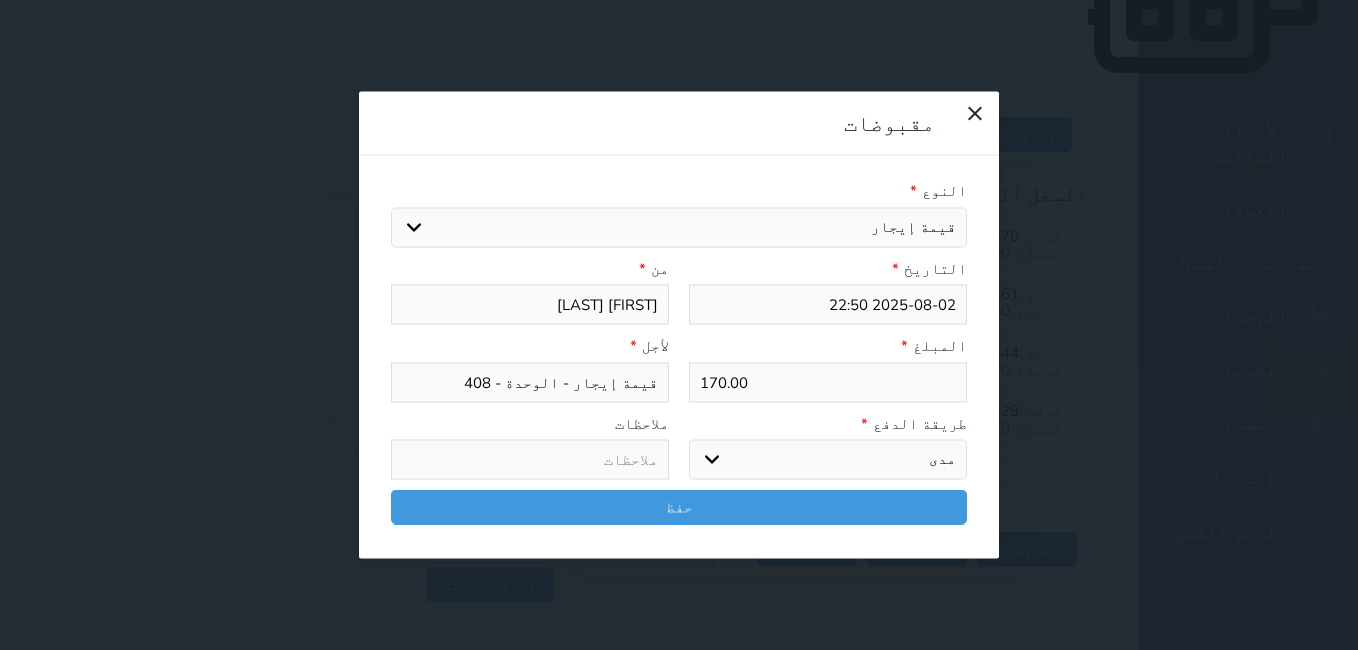 click on "اختر طريقة الدفع   دفع نقدى   تحويل بنكى   مدى   بطاقة ائتمان   آجل" at bounding box center (828, 460) 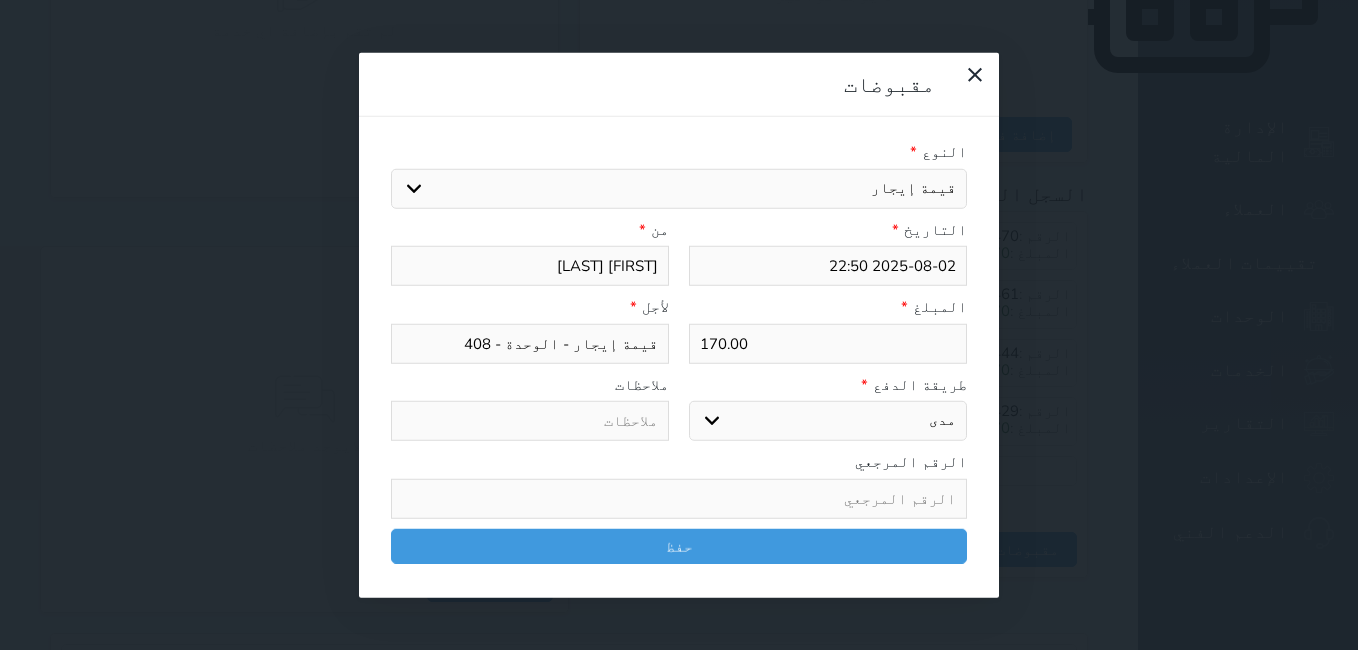 click at bounding box center [679, 498] 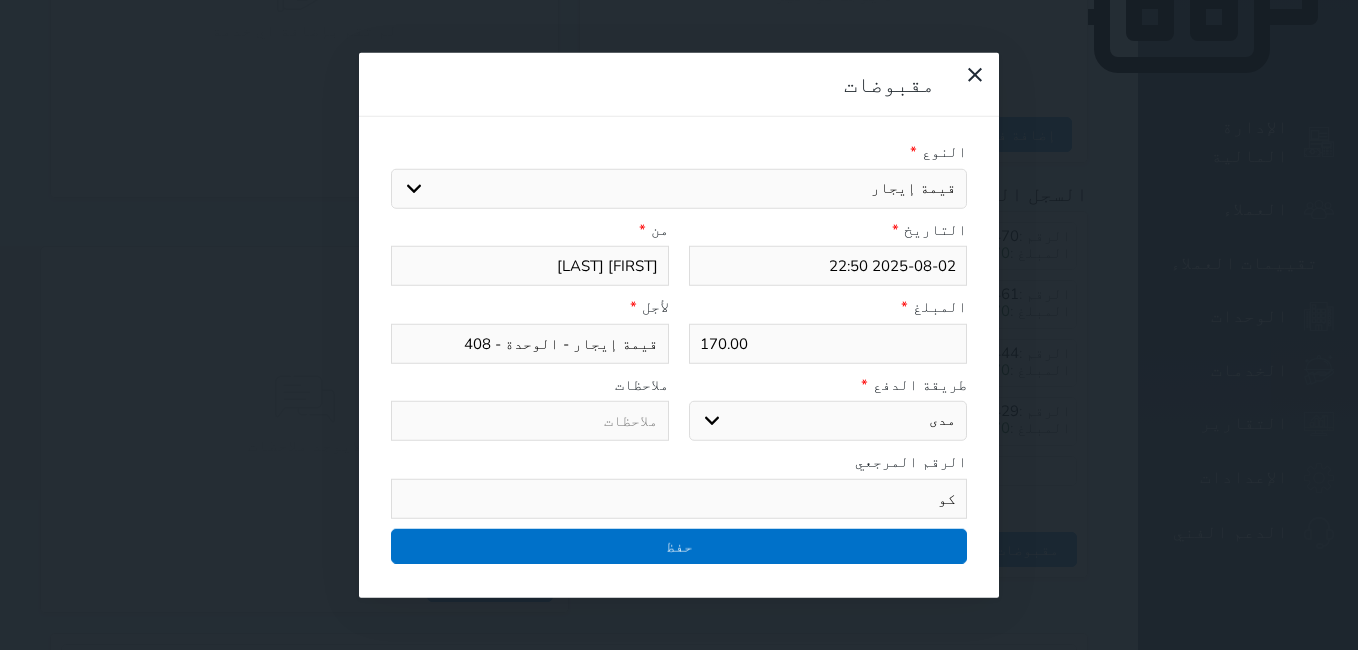 type on "كو" 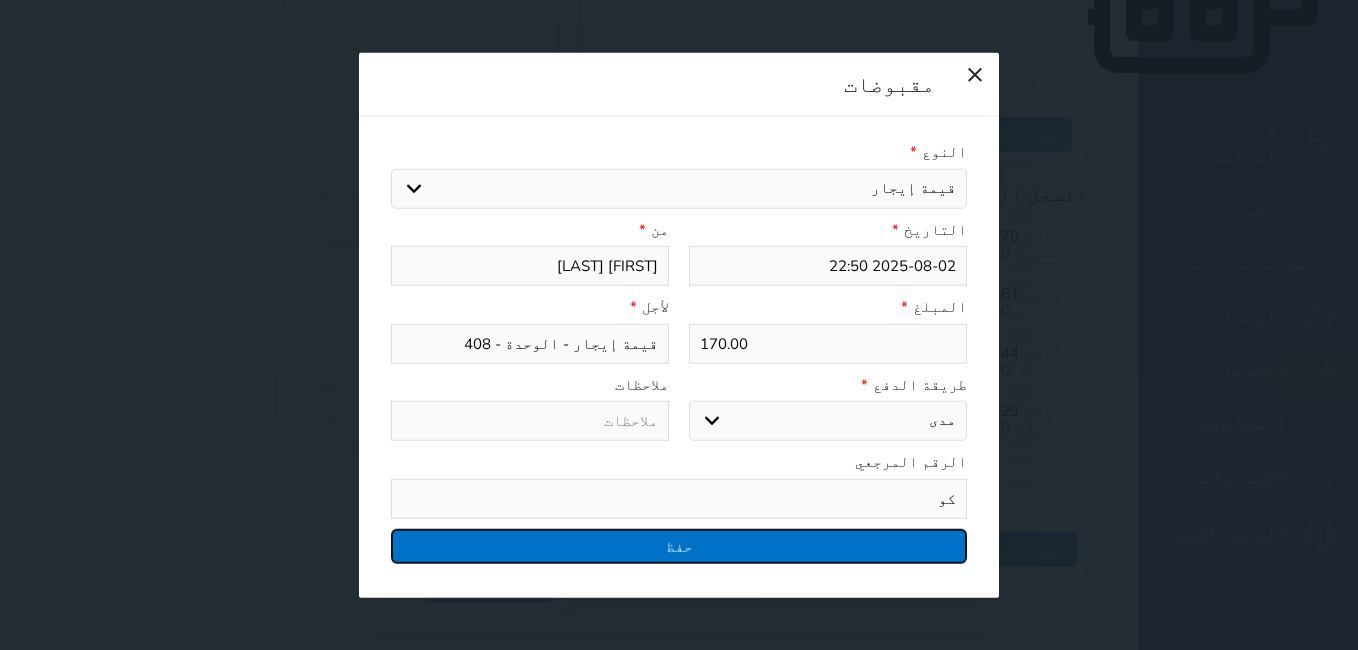click on "حفظ" at bounding box center [679, 545] 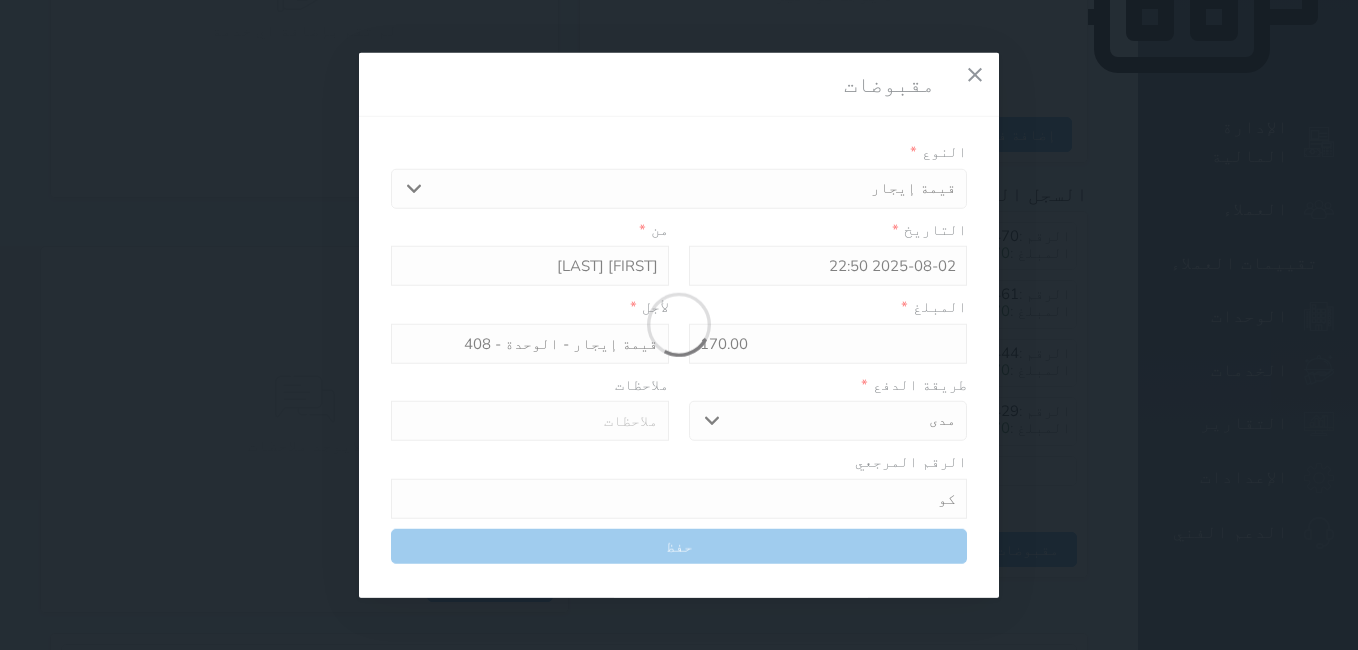 select 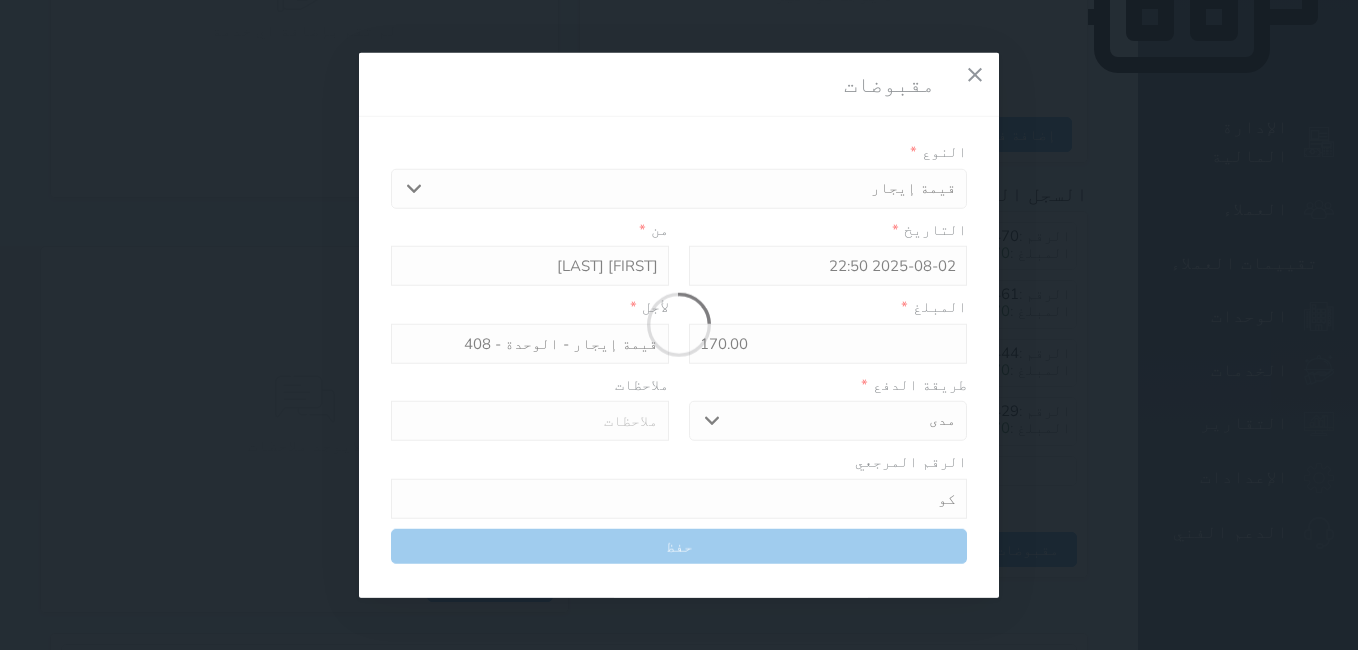 type 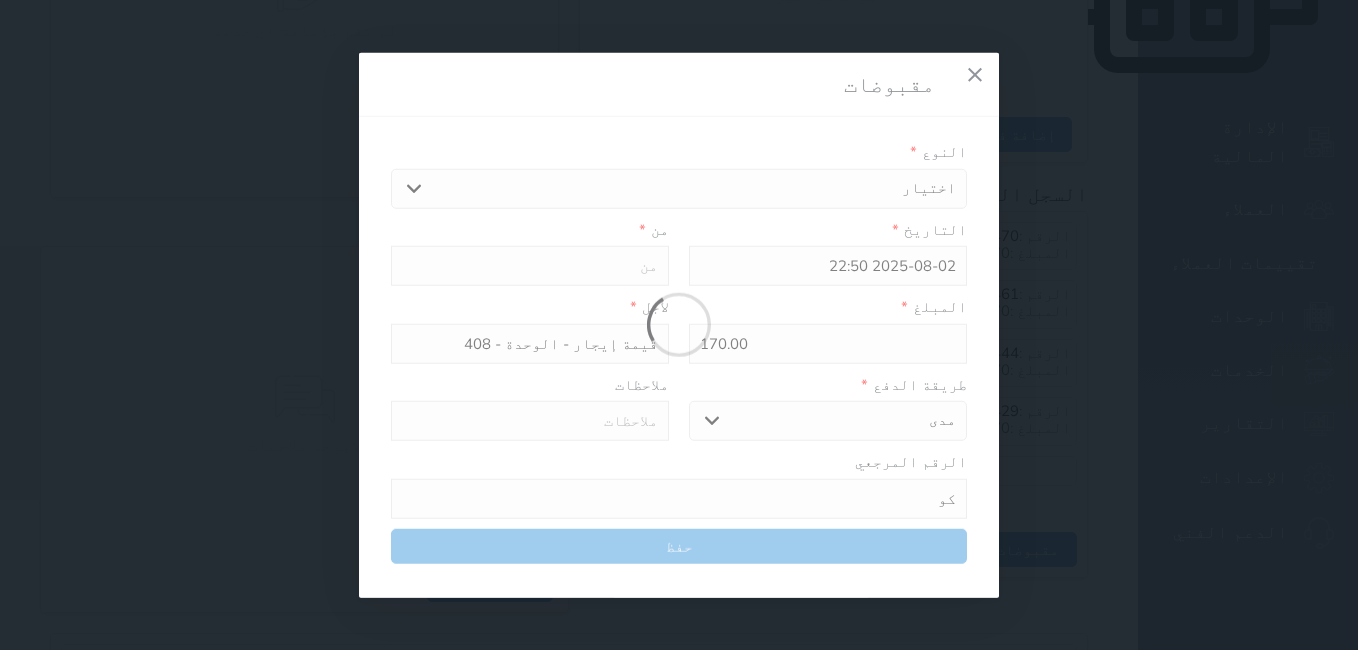 type on "0" 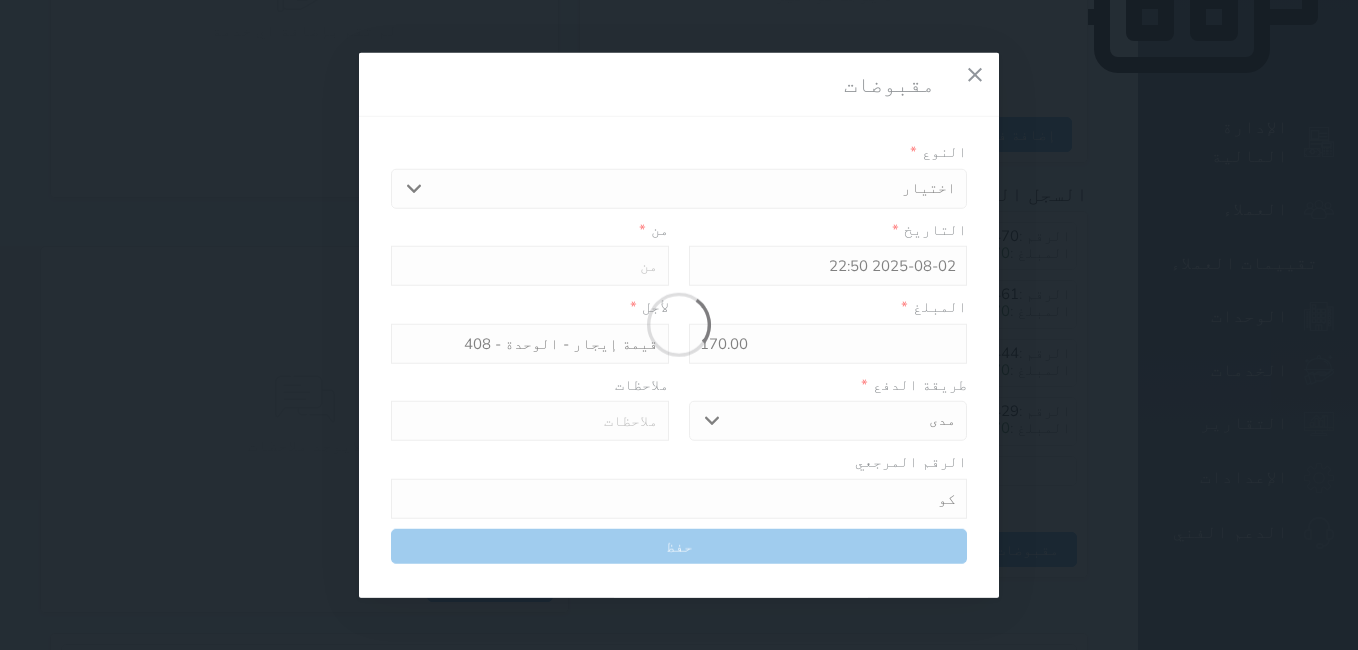 select 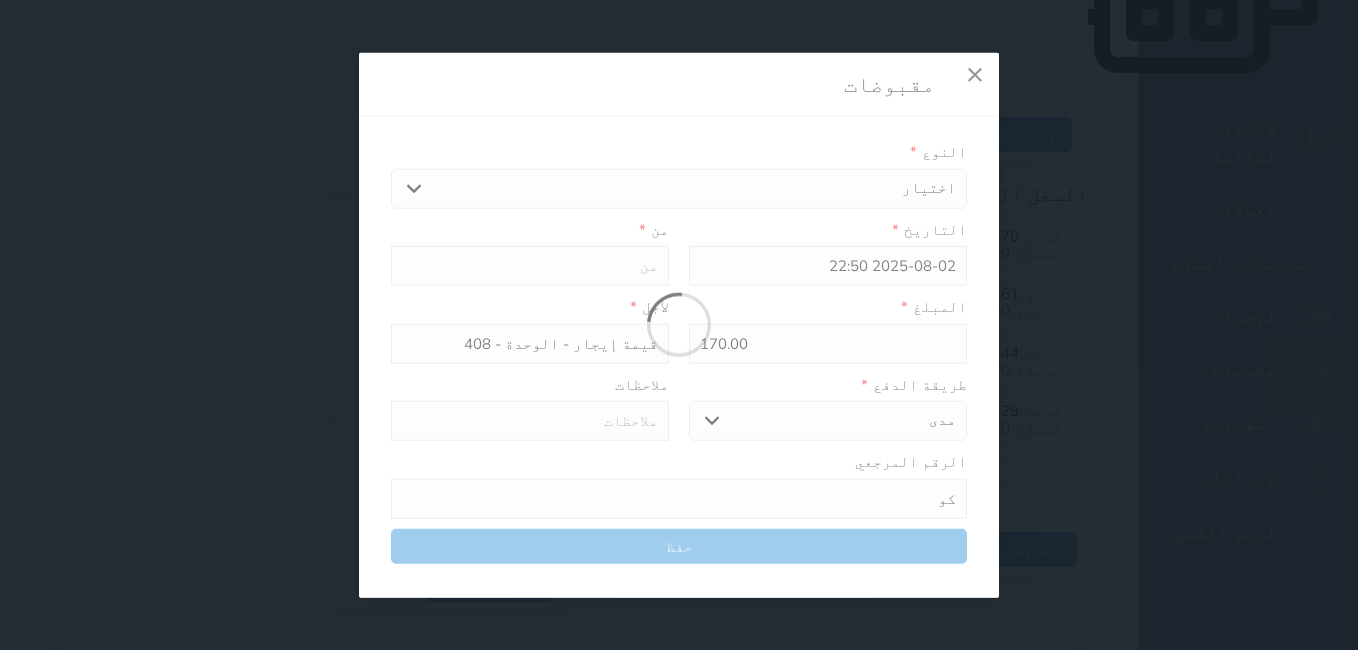 type on "0" 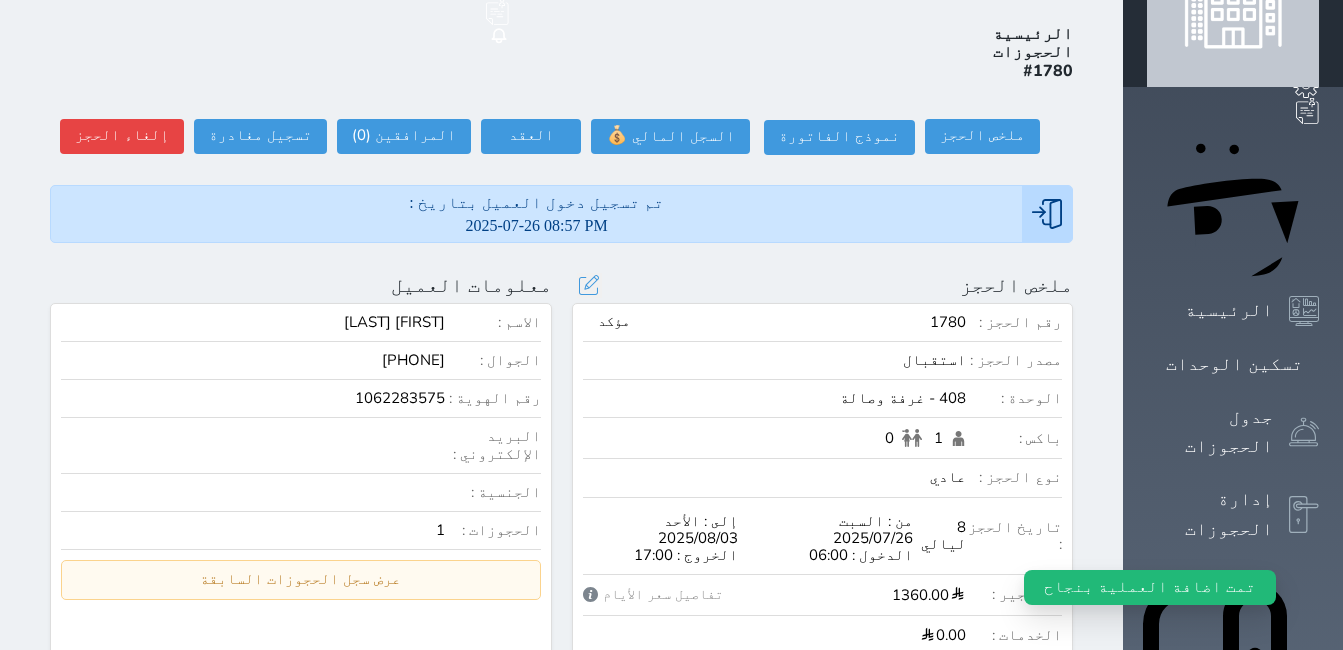 scroll, scrollTop: 76, scrollLeft: 0, axis: vertical 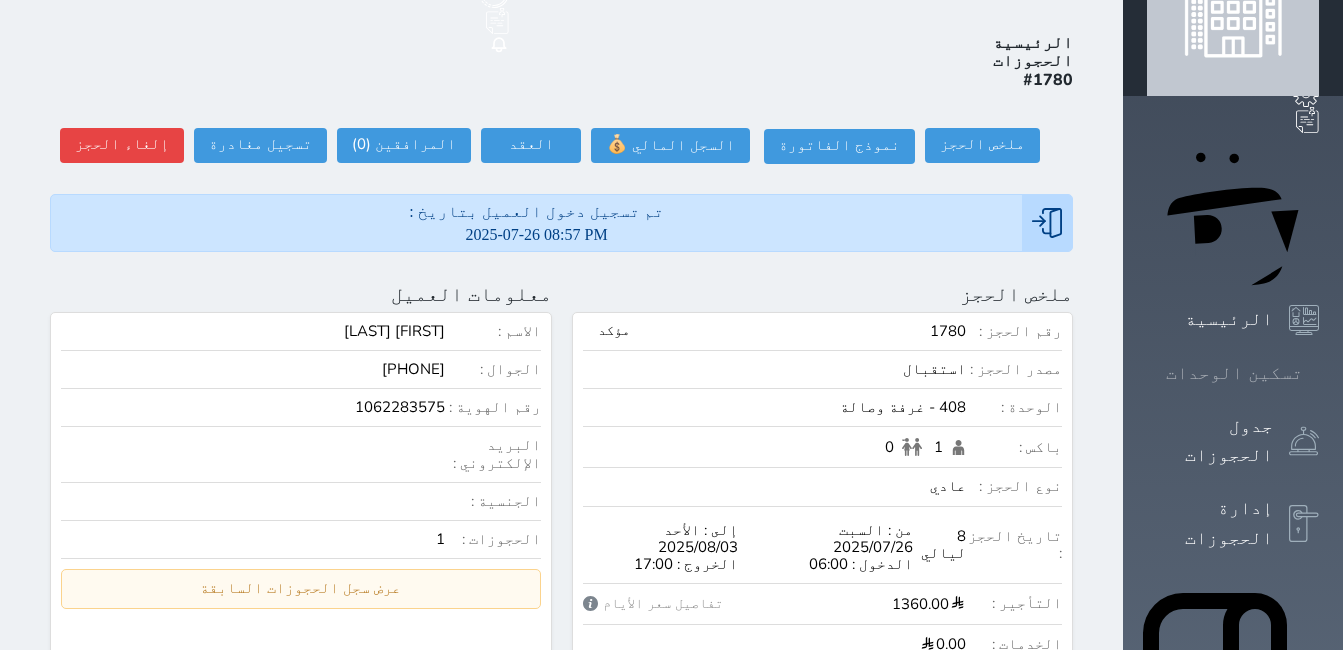 click 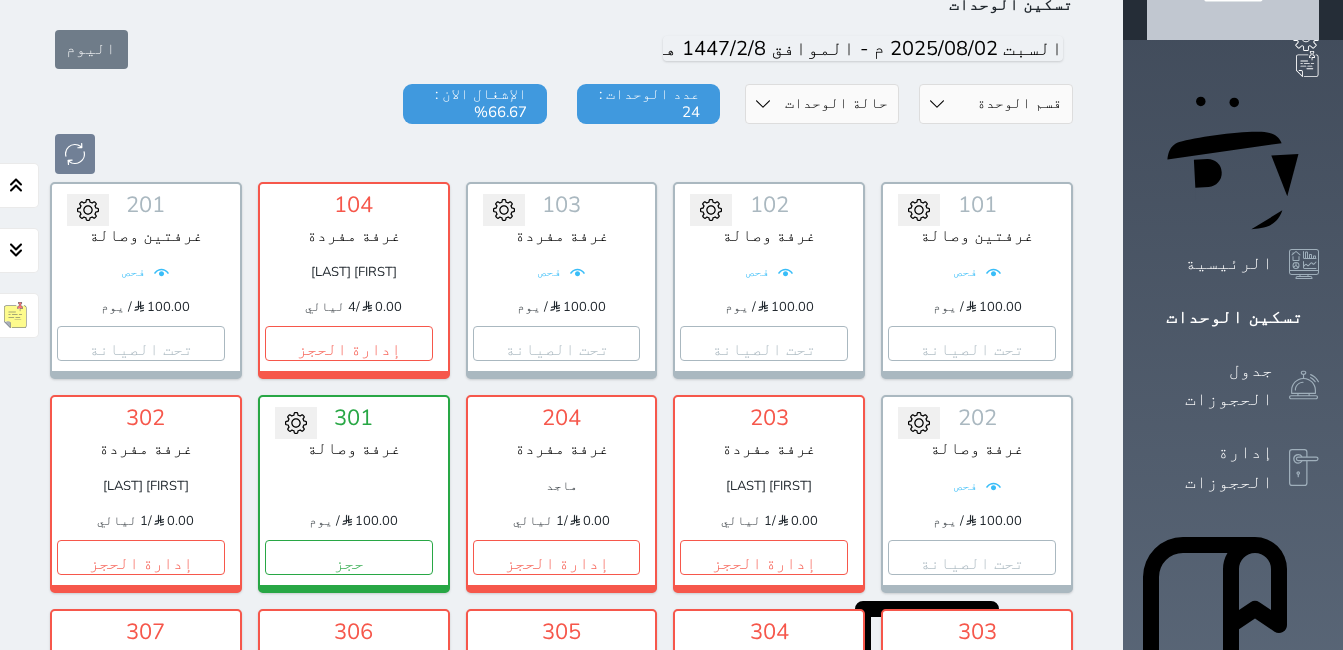 scroll, scrollTop: 0, scrollLeft: 0, axis: both 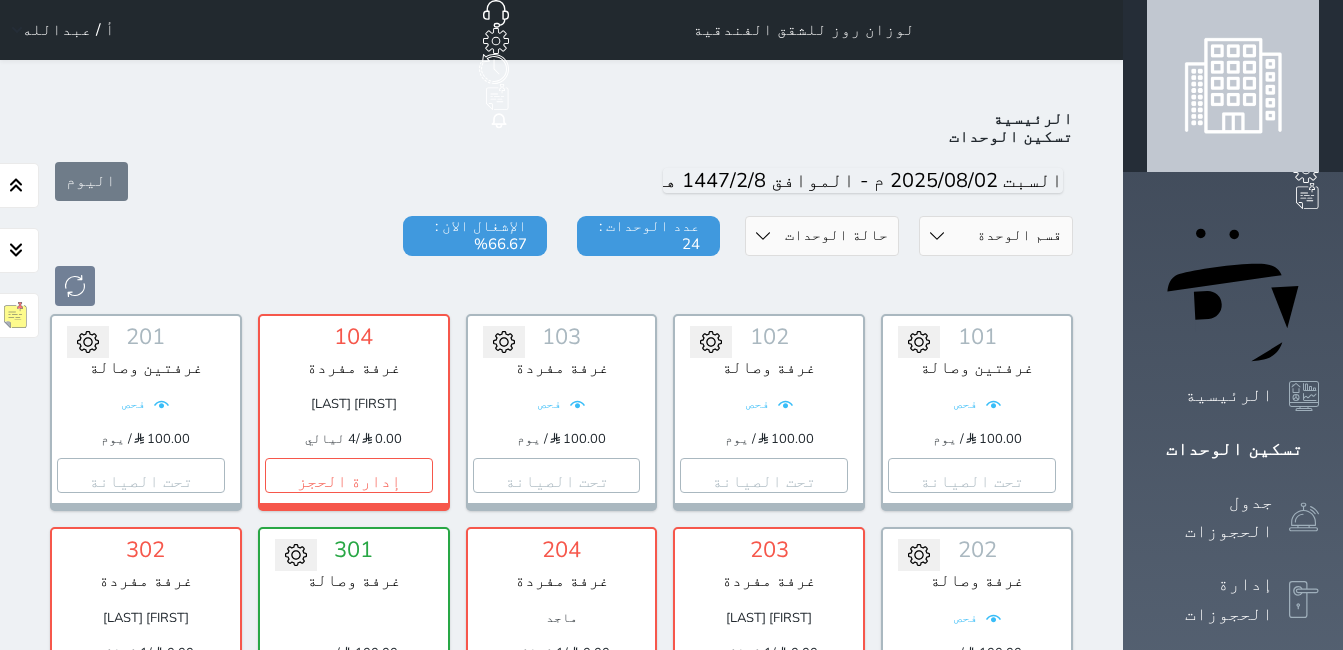 click on "أ / عبدالله" at bounding box center (68, 30) 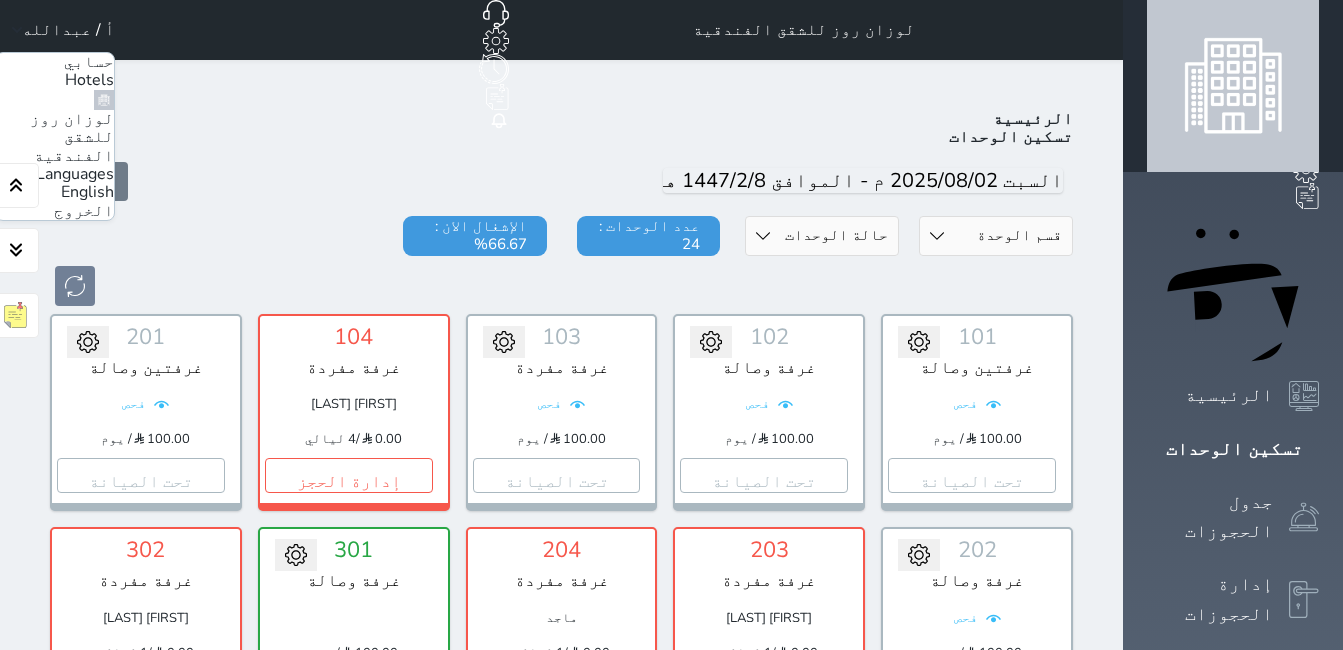 click on "الخروج" at bounding box center (84, 211) 